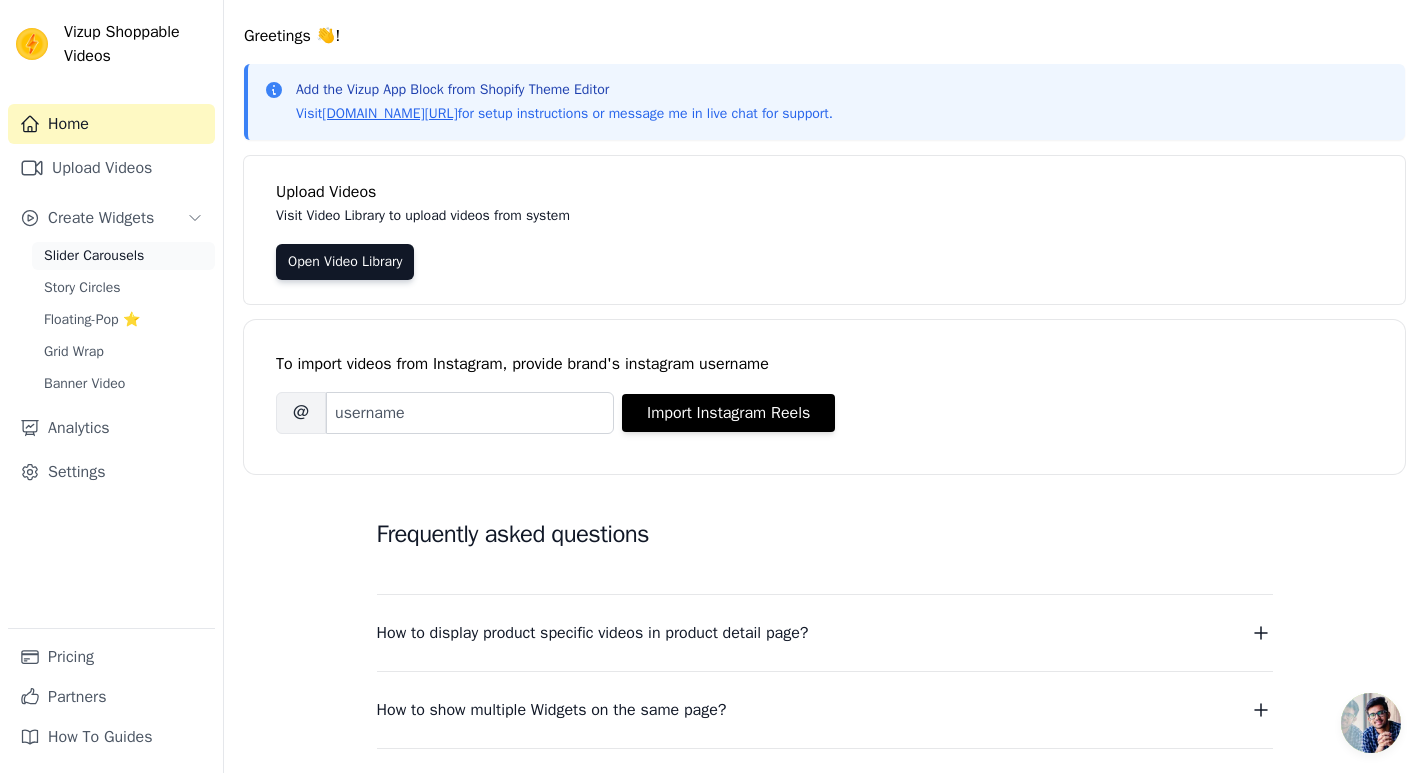 scroll, scrollTop: 49, scrollLeft: 0, axis: vertical 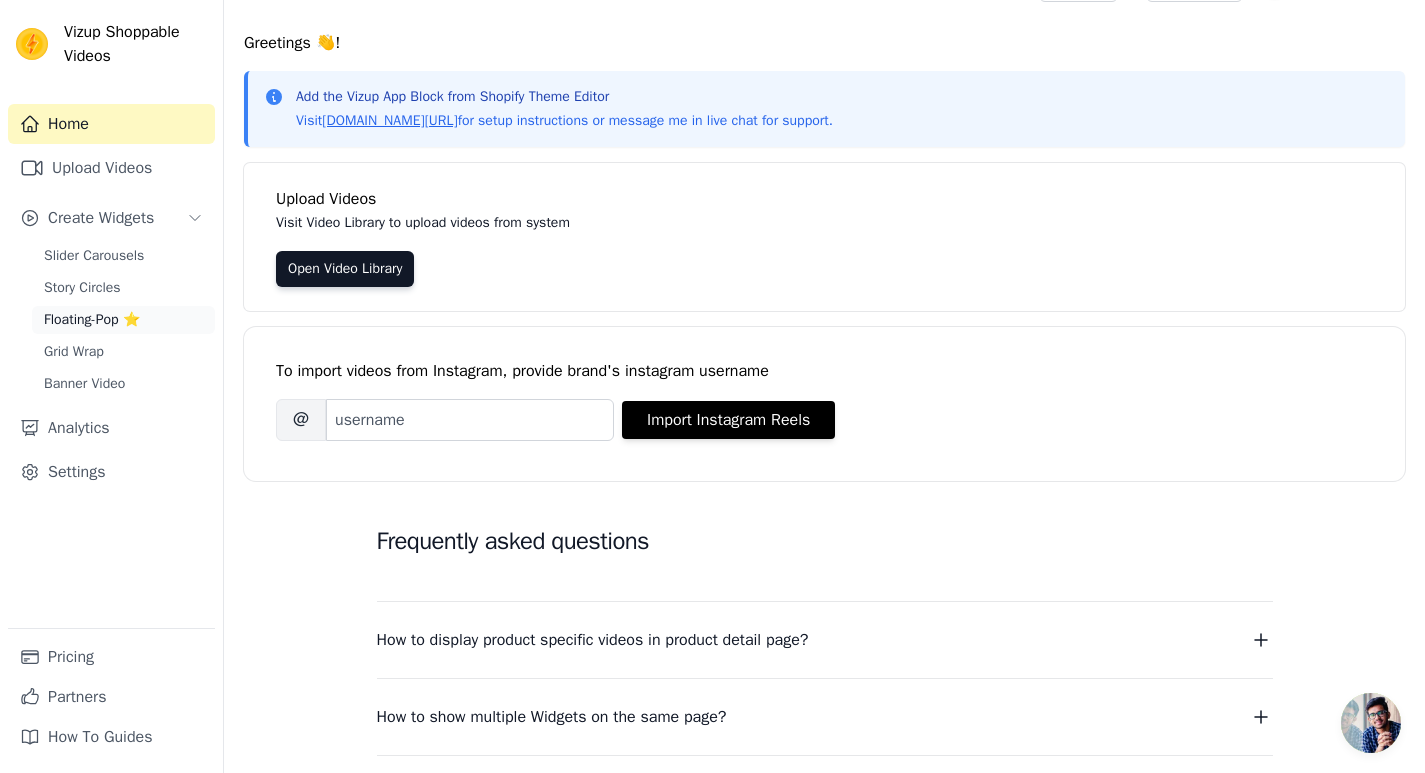 click on "Floating-Pop ⭐" at bounding box center [92, 320] 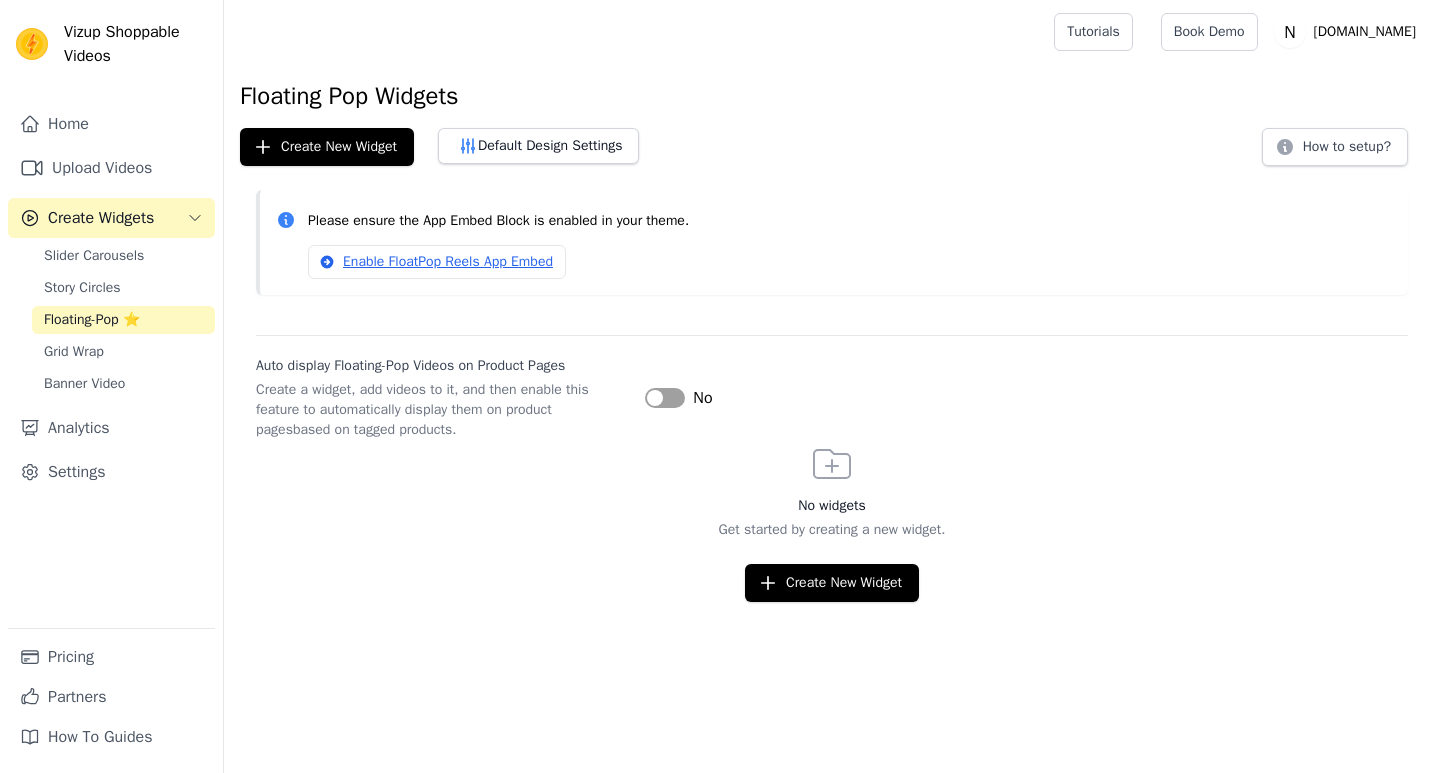 scroll, scrollTop: 0, scrollLeft: 0, axis: both 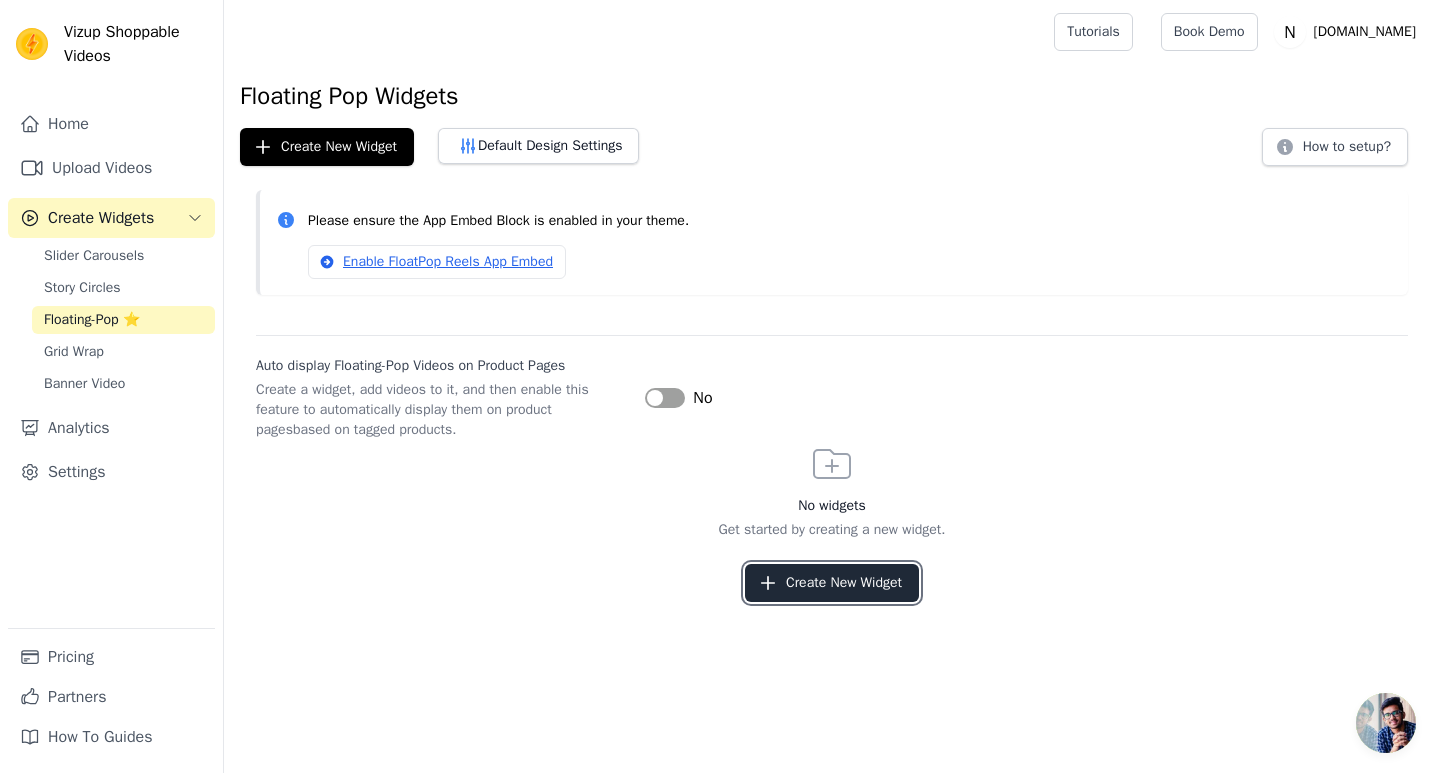 click on "Create New Widget" at bounding box center (832, 583) 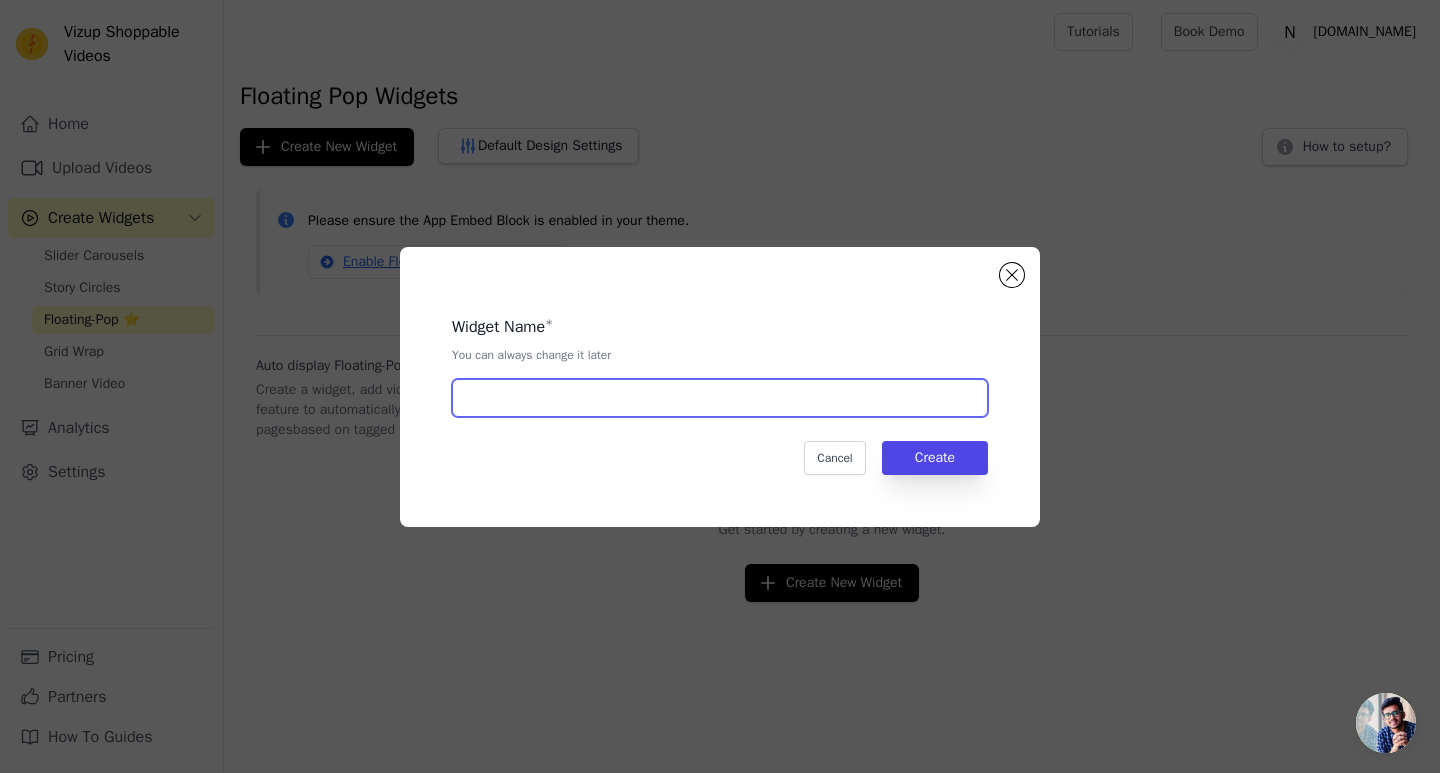 click at bounding box center [720, 398] 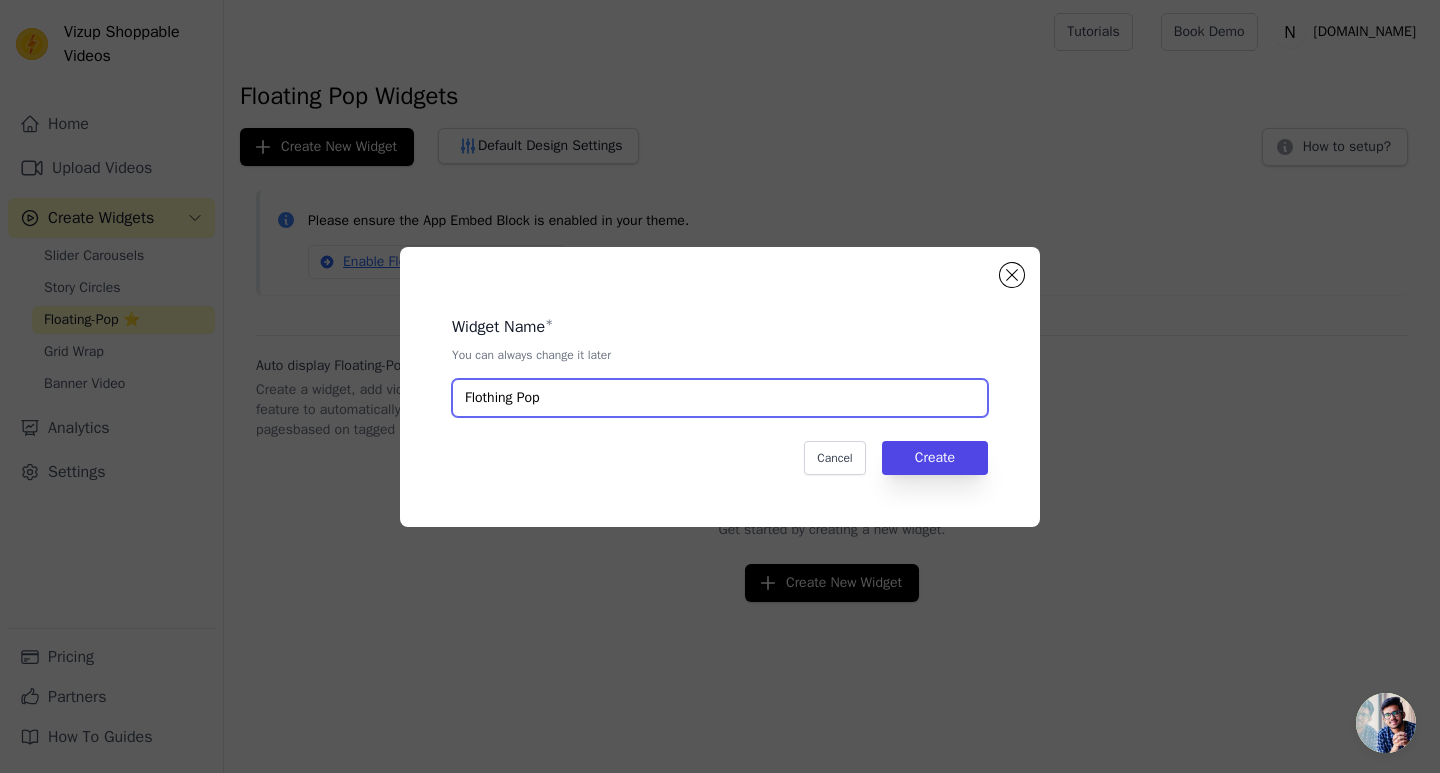 click on "Flothing Pop" at bounding box center (720, 398) 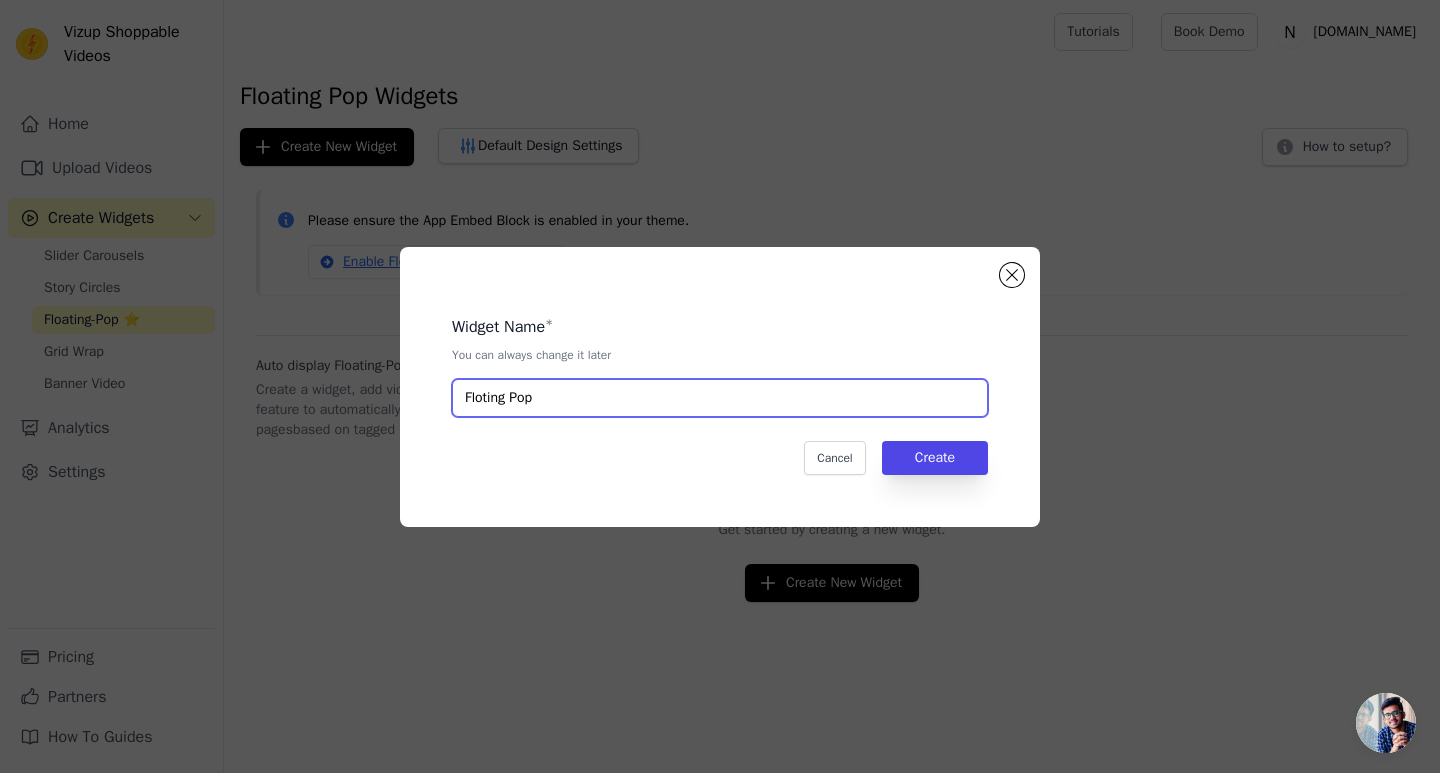 click on "Floting Pop" at bounding box center [720, 398] 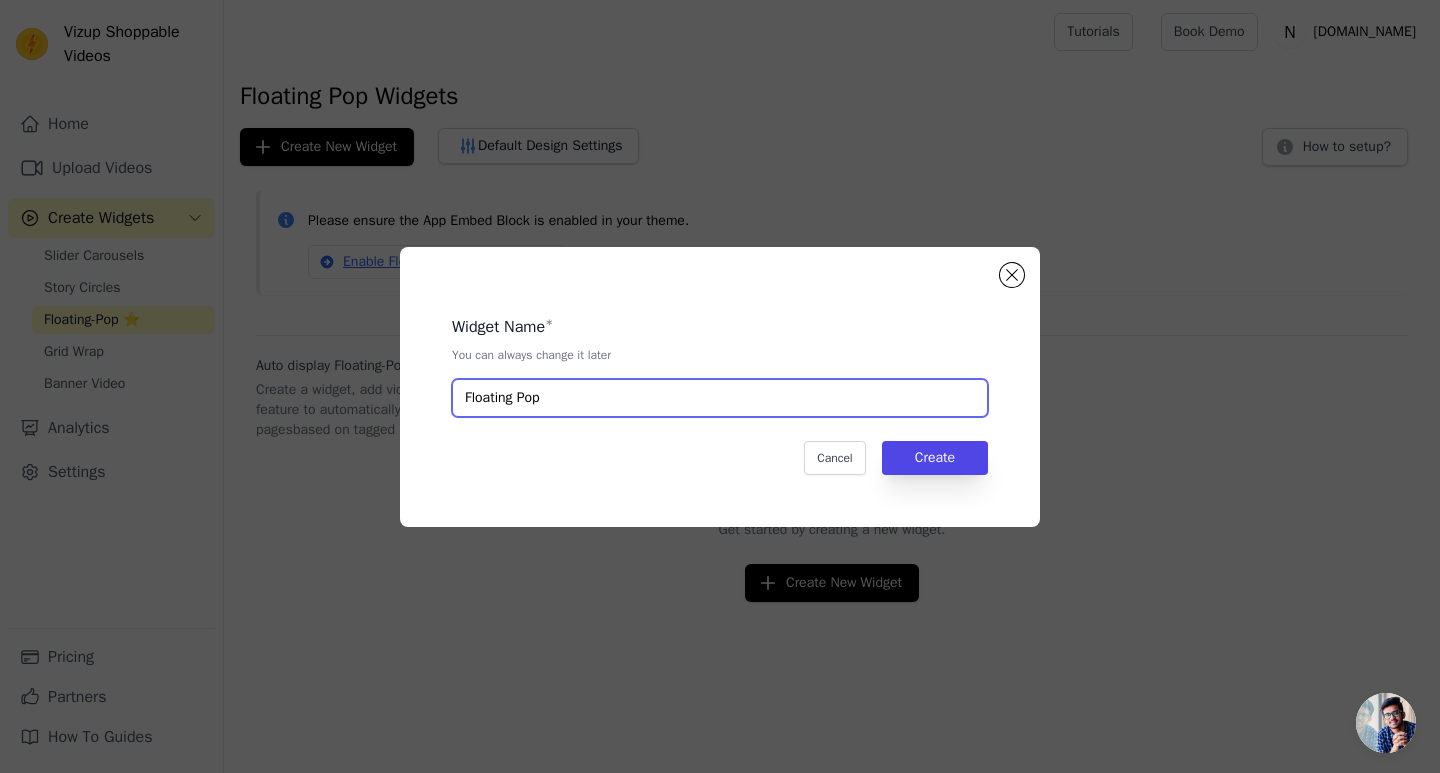 type on "Floating Pop" 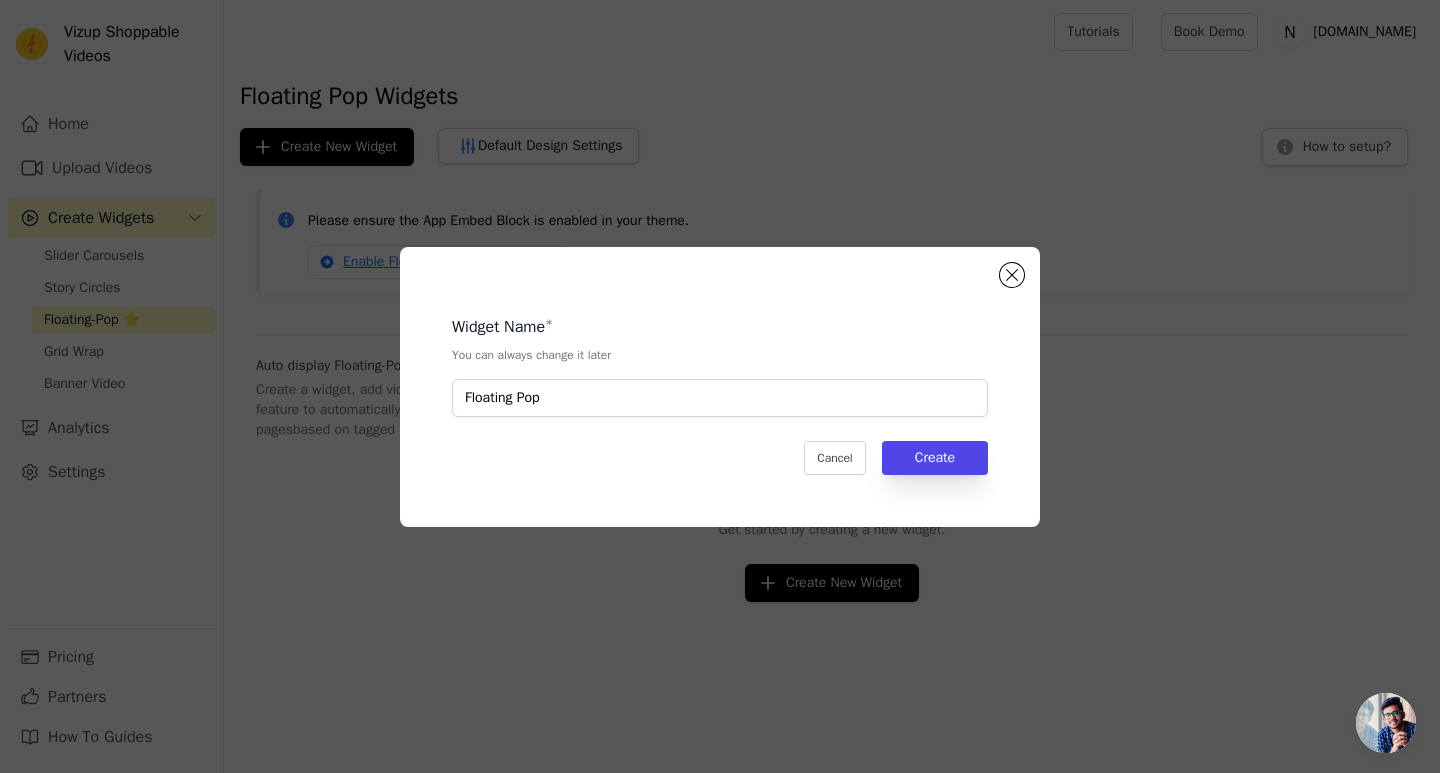 click on "Cancel   Create" at bounding box center [720, 458] 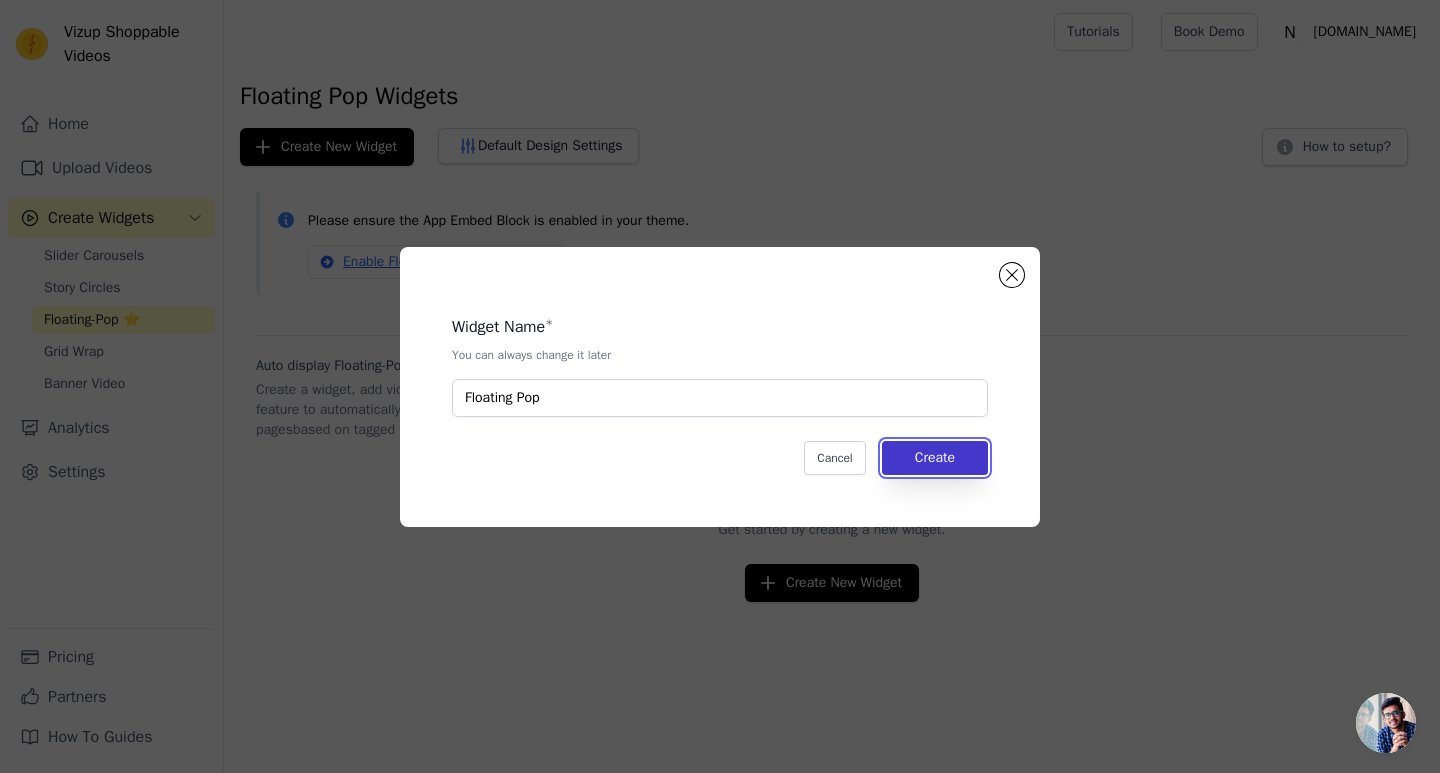 click on "Create" at bounding box center (935, 458) 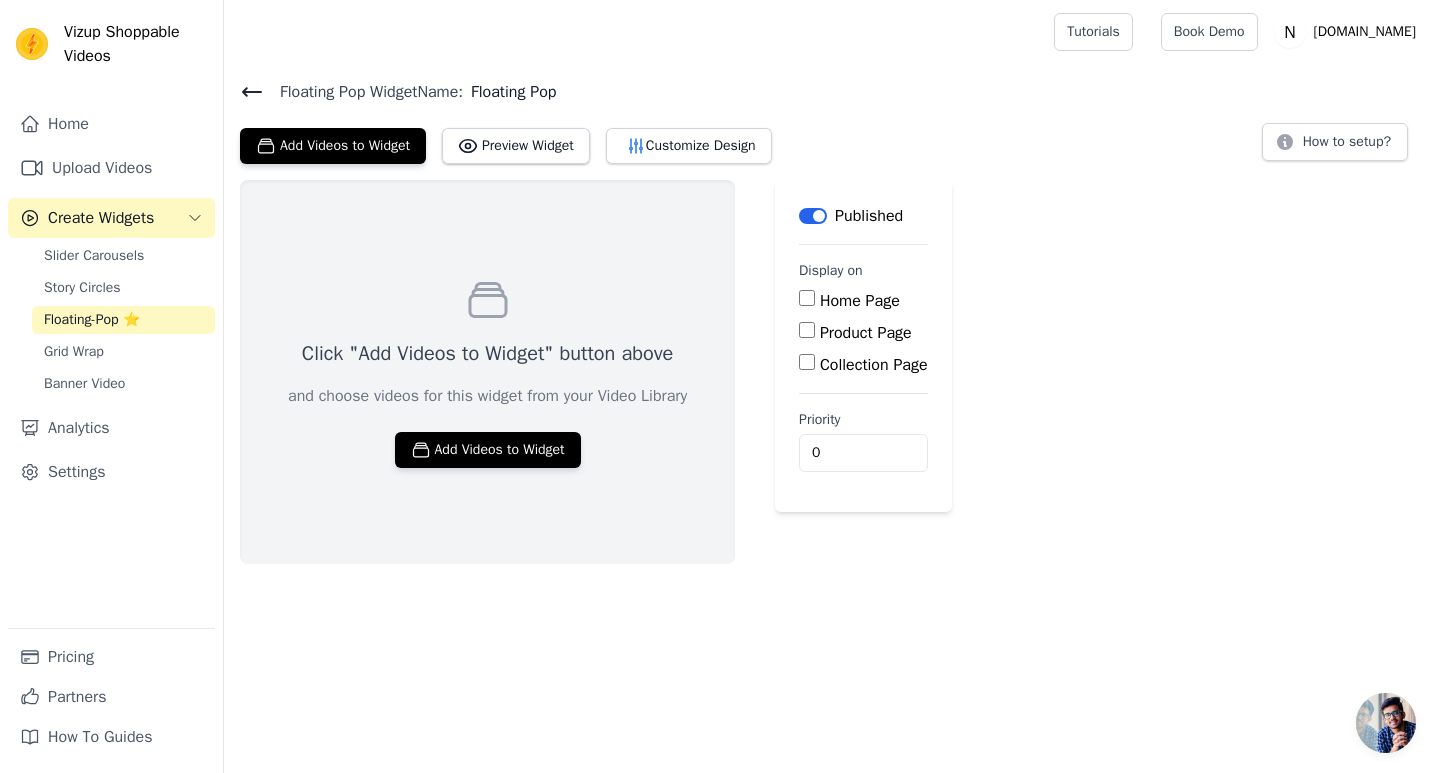 click on "Product Page" at bounding box center (866, 333) 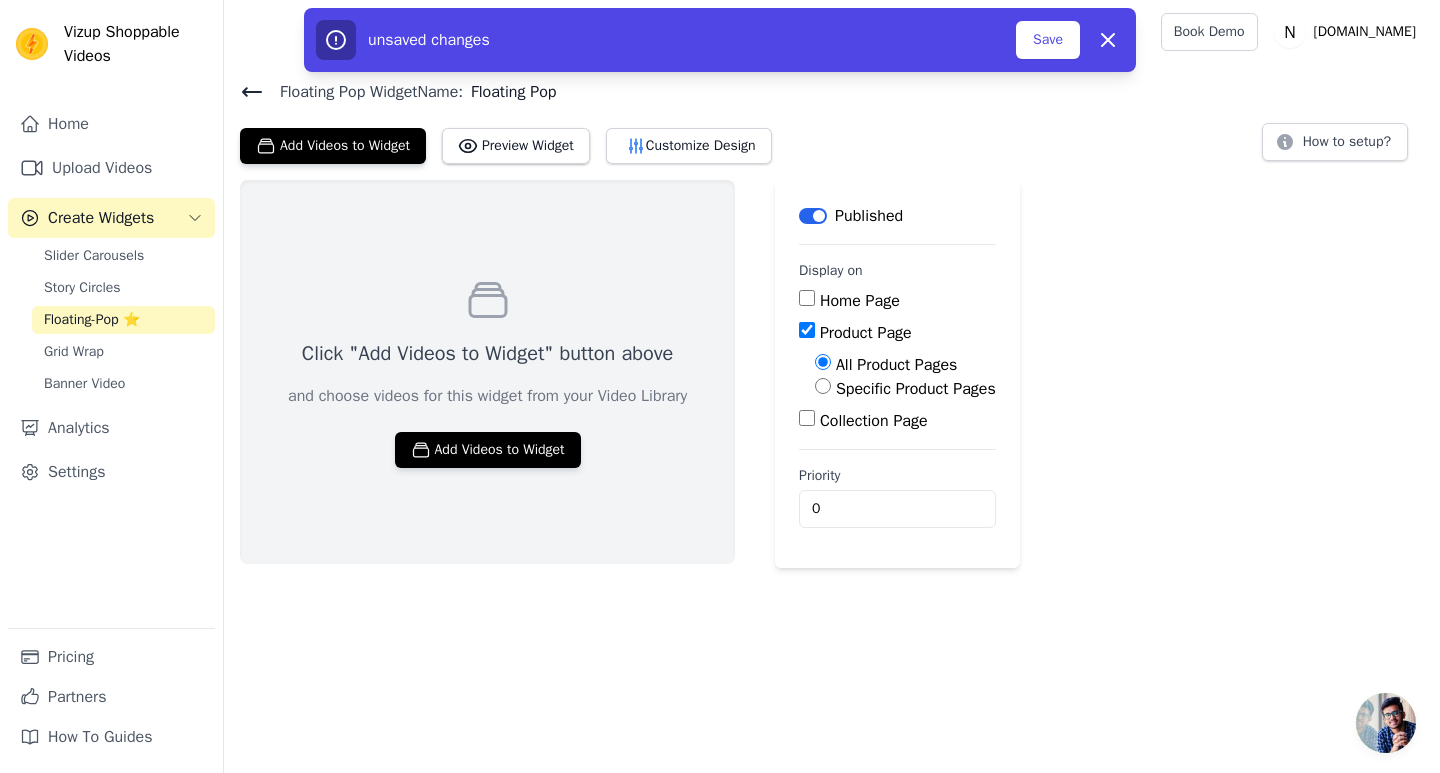 click on "Specific Product Pages" at bounding box center [916, 389] 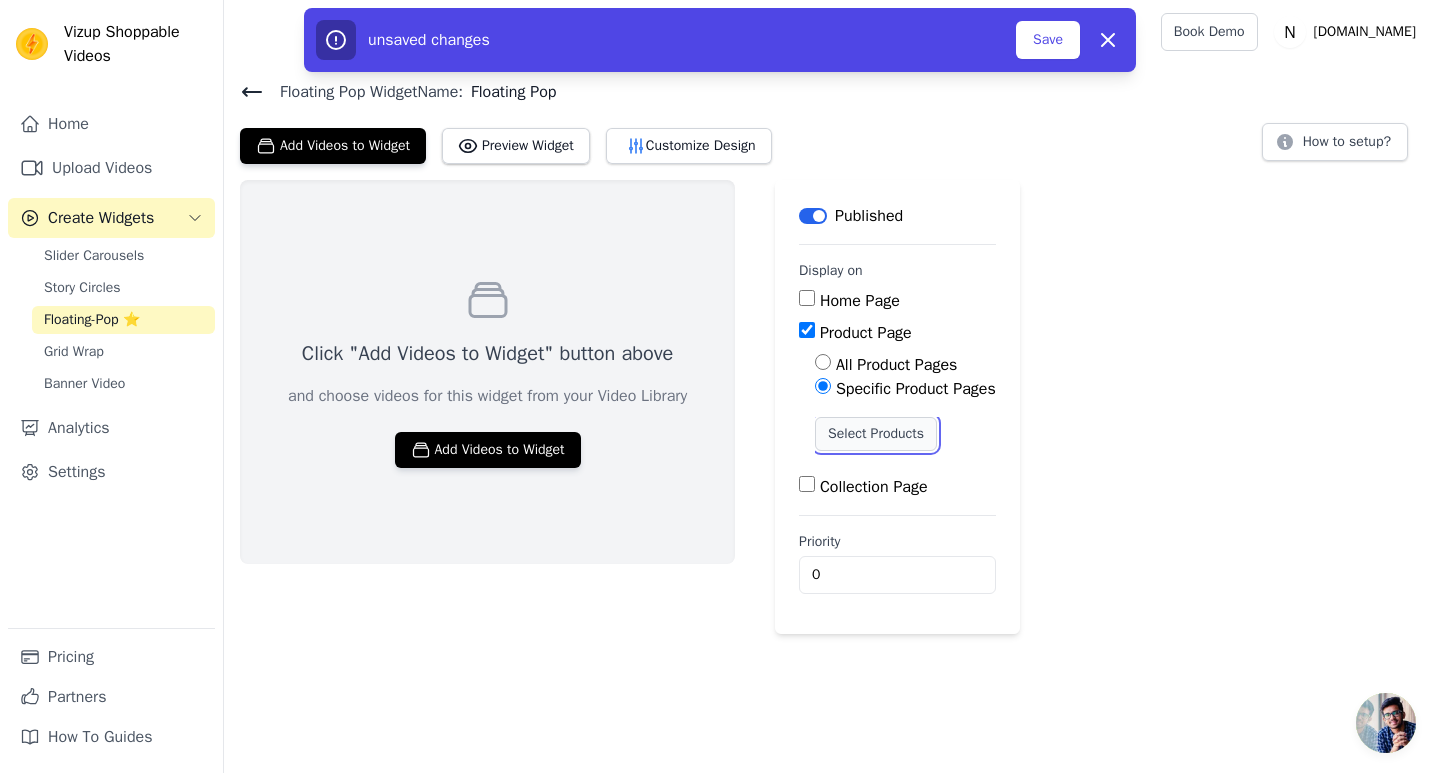 click on "Select Products" at bounding box center [876, 434] 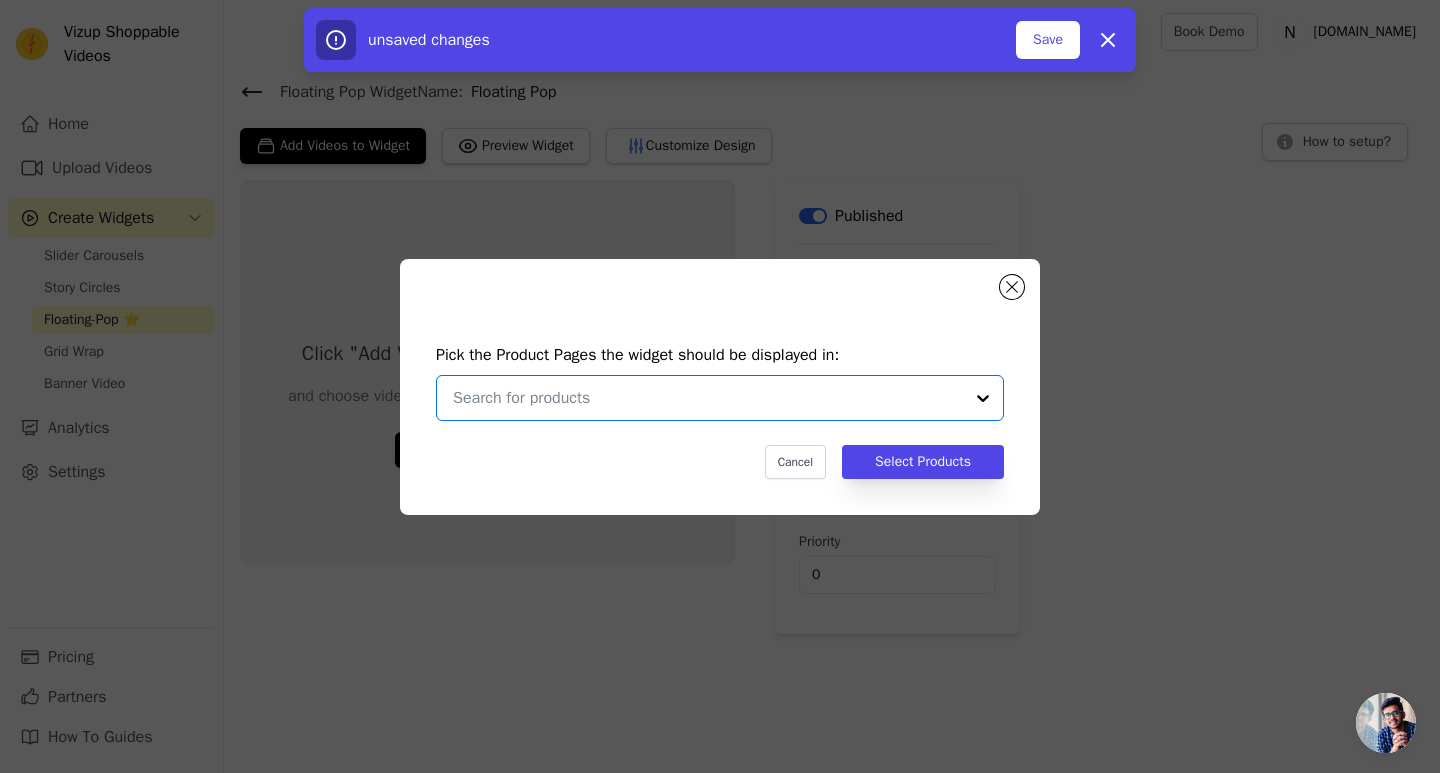 click at bounding box center [708, 398] 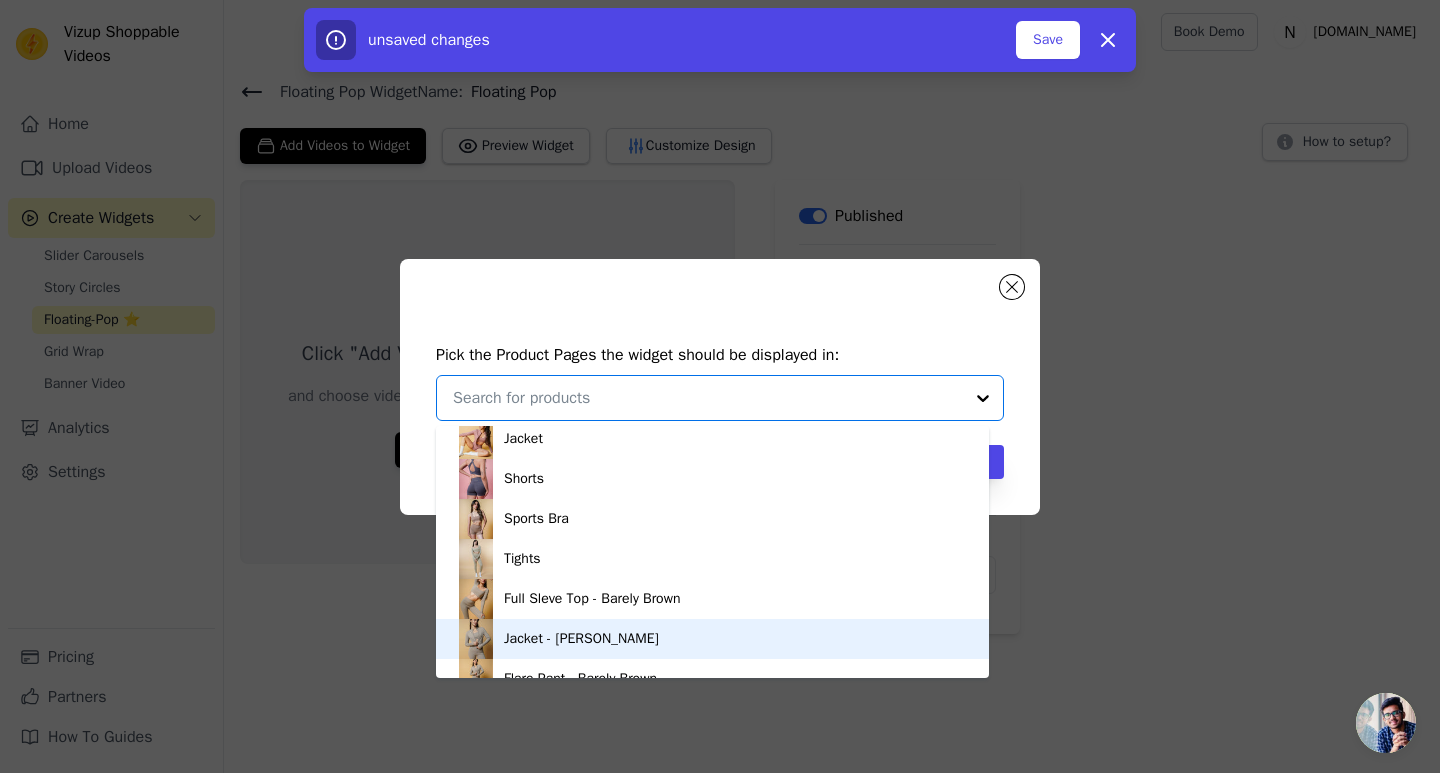 scroll, scrollTop: 0, scrollLeft: 0, axis: both 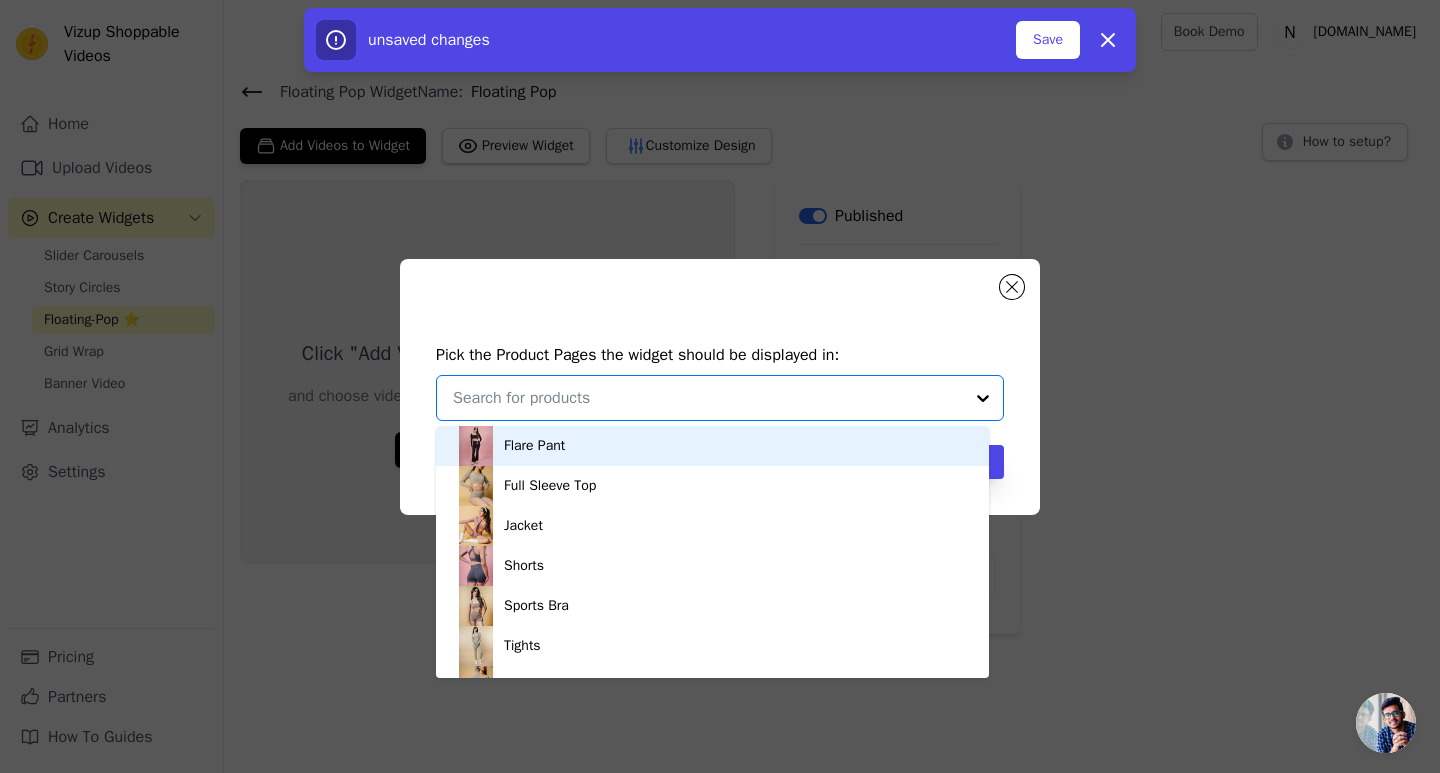 click on "Flare Pant" at bounding box center [534, 446] 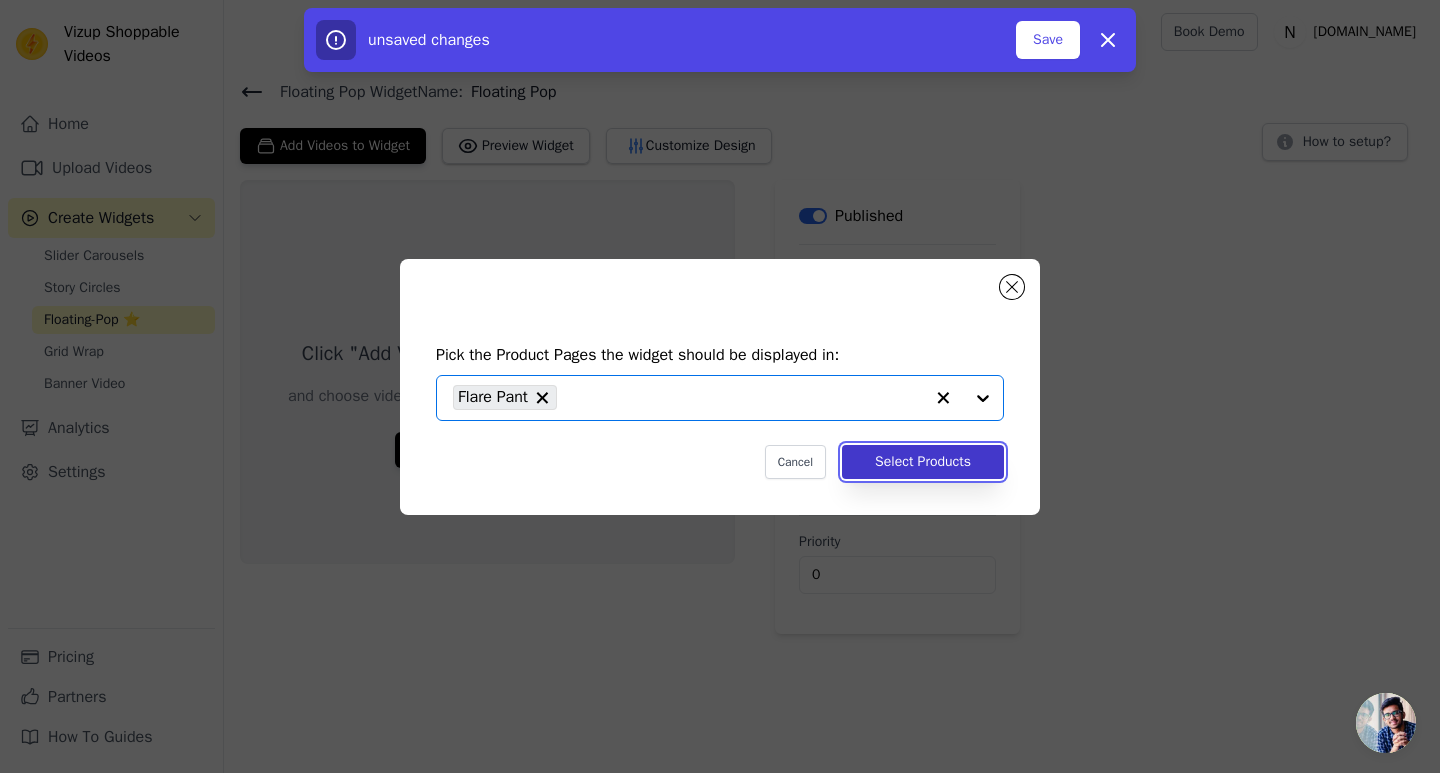 click on "Select Products" at bounding box center [923, 462] 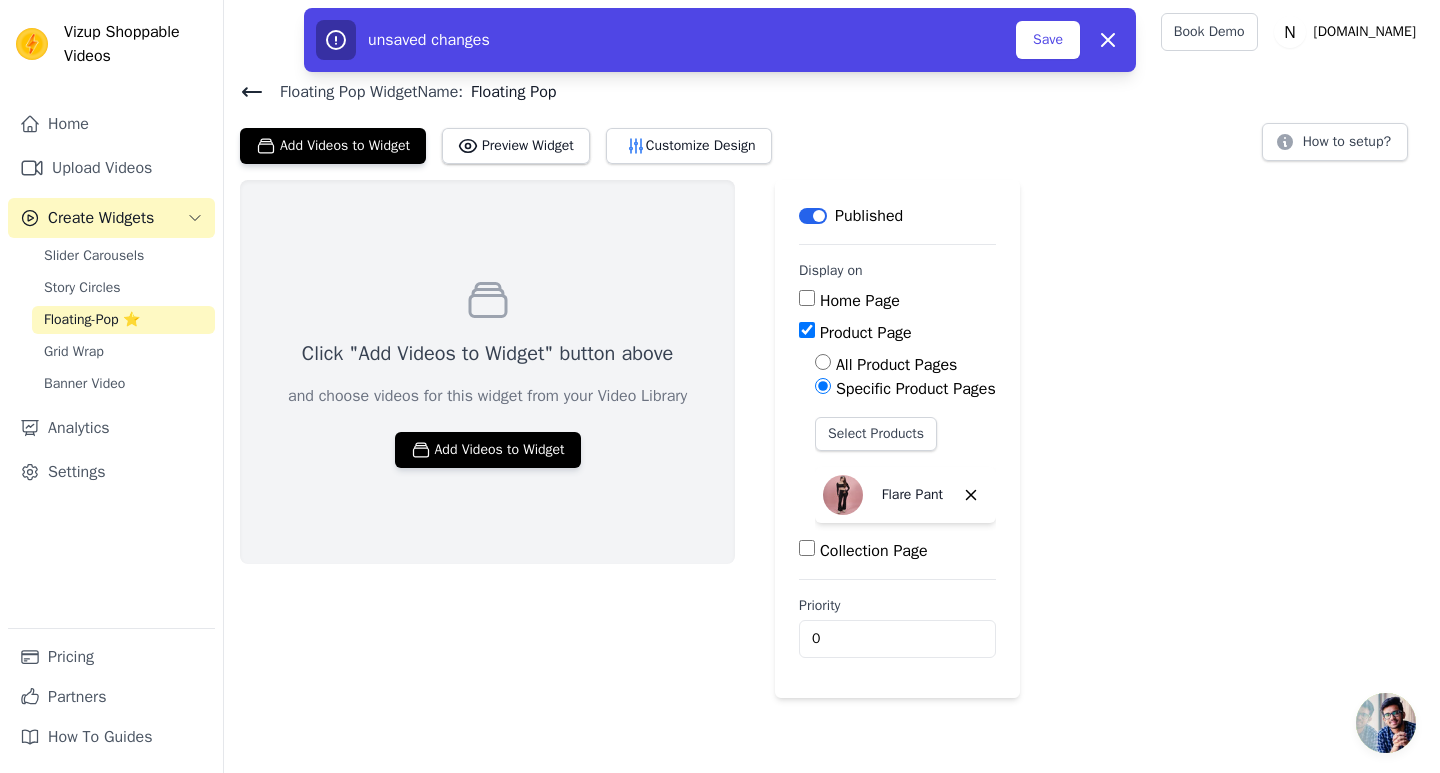 click on "Click "Add Videos to Widget" button above   and choose videos for this widget from your Video Library
Add Videos to Widget   Label     Published     Display on     Home Page     Product Page     All Product Pages     Specific Product Pages     Select Products       Flare Pant         Collection Page       Priority   0     unsaved changes   Save   Dismiss" at bounding box center (832, 439) 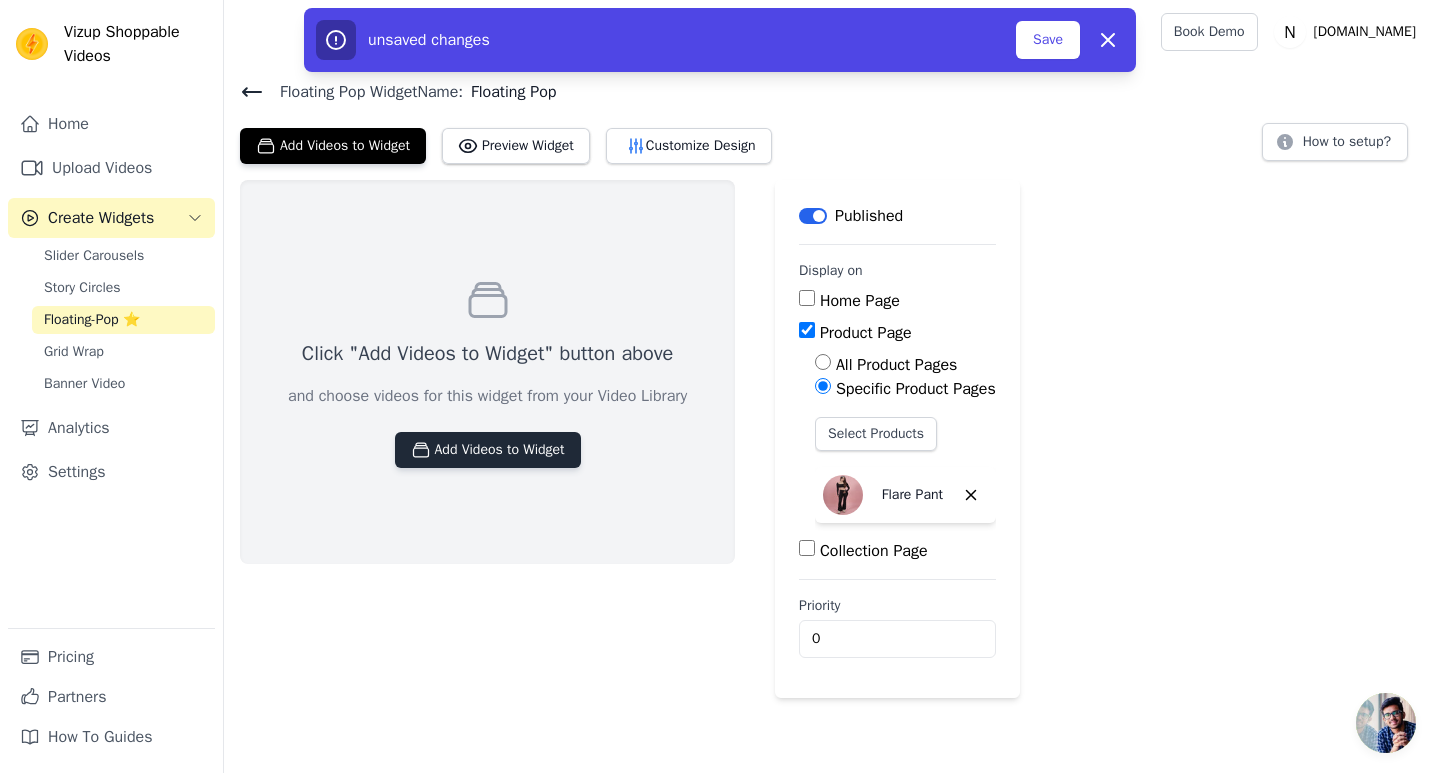 click on "Add Videos to Widget" at bounding box center [488, 450] 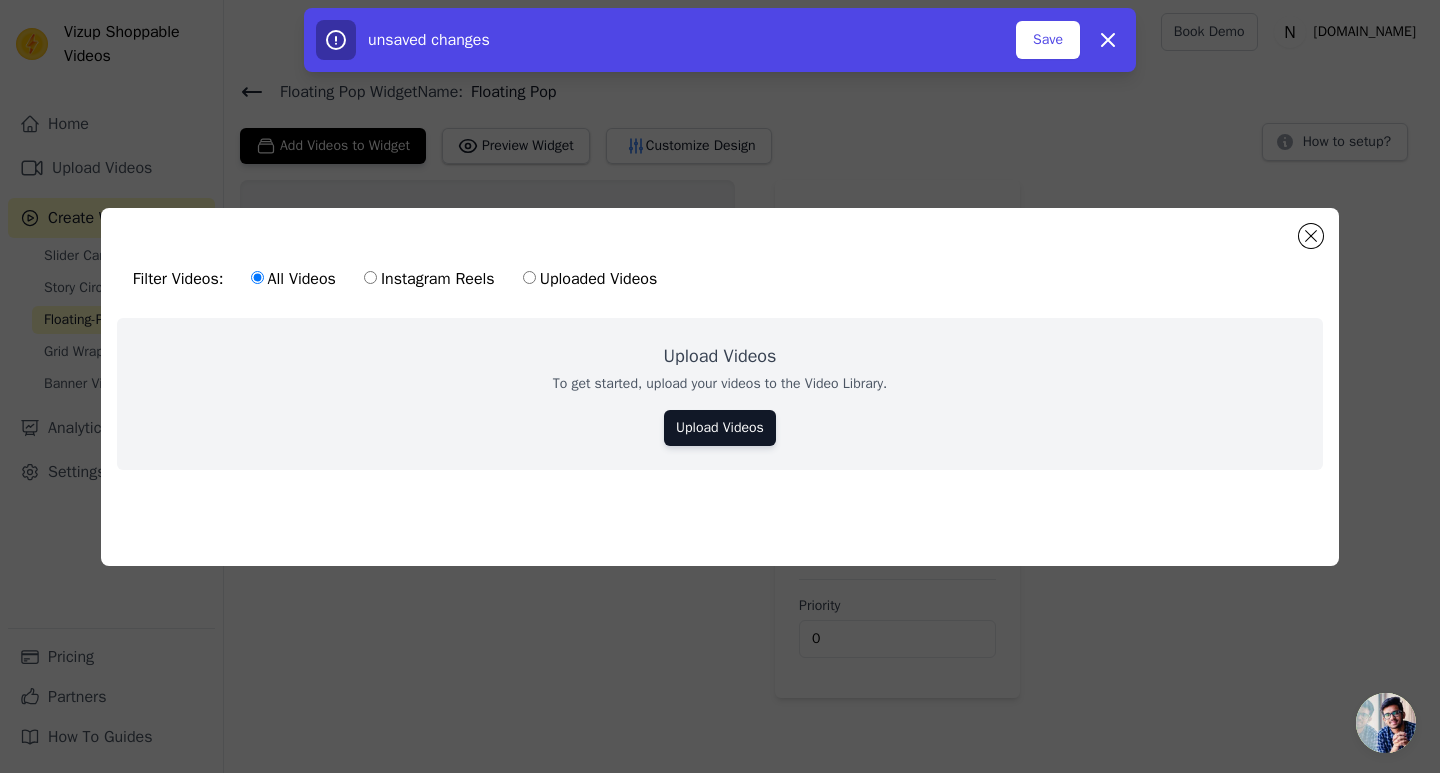 click on "Uploaded Videos" at bounding box center (590, 279) 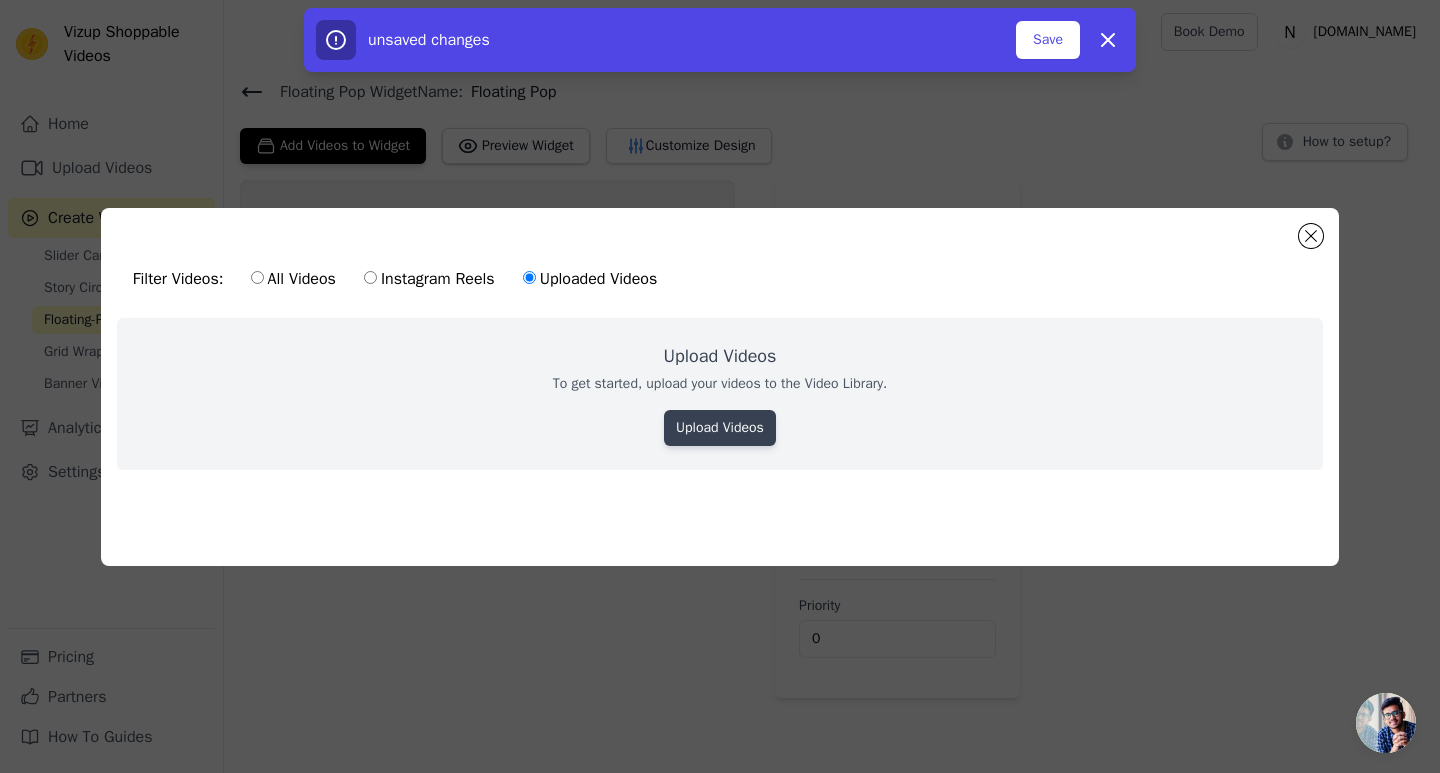 click on "Upload Videos" at bounding box center [720, 428] 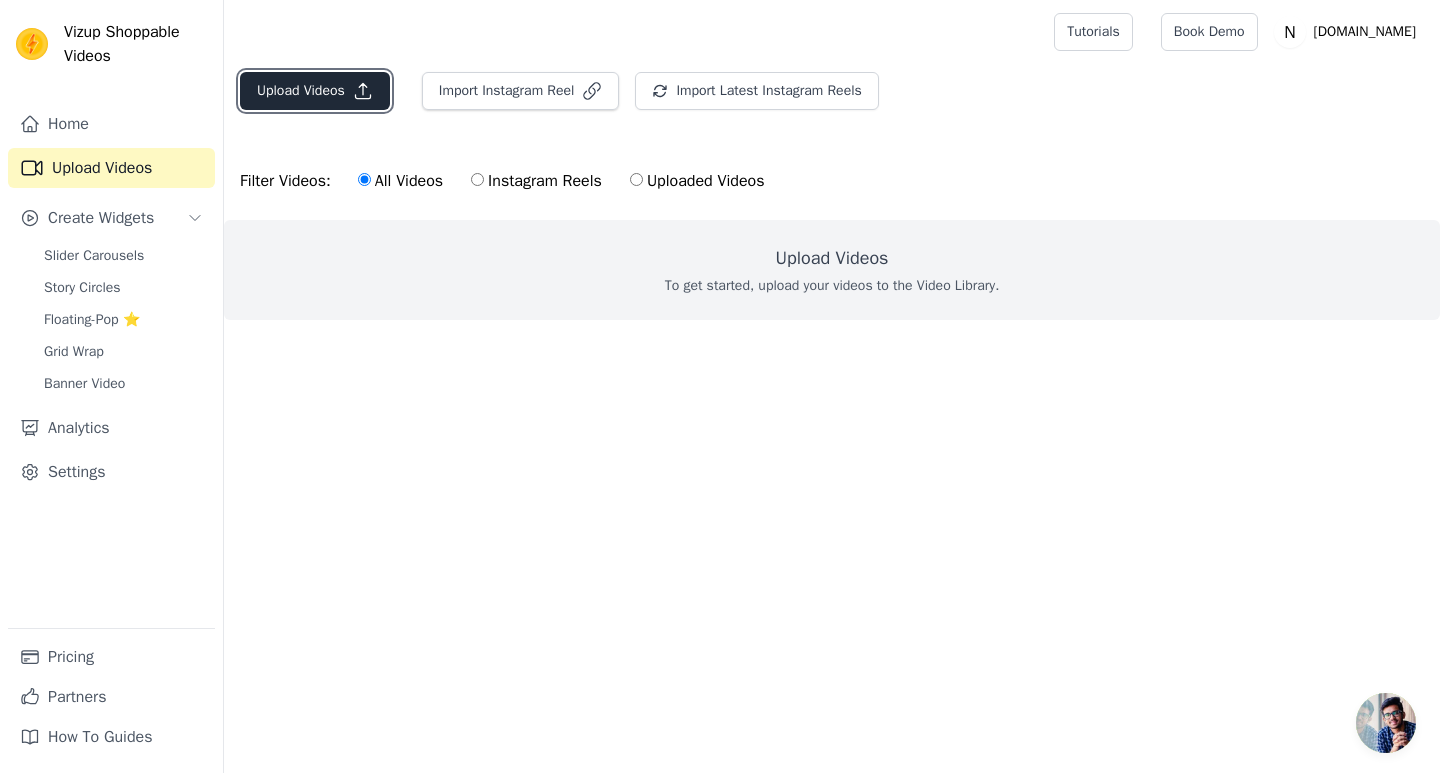 click on "Upload Videos" at bounding box center (315, 91) 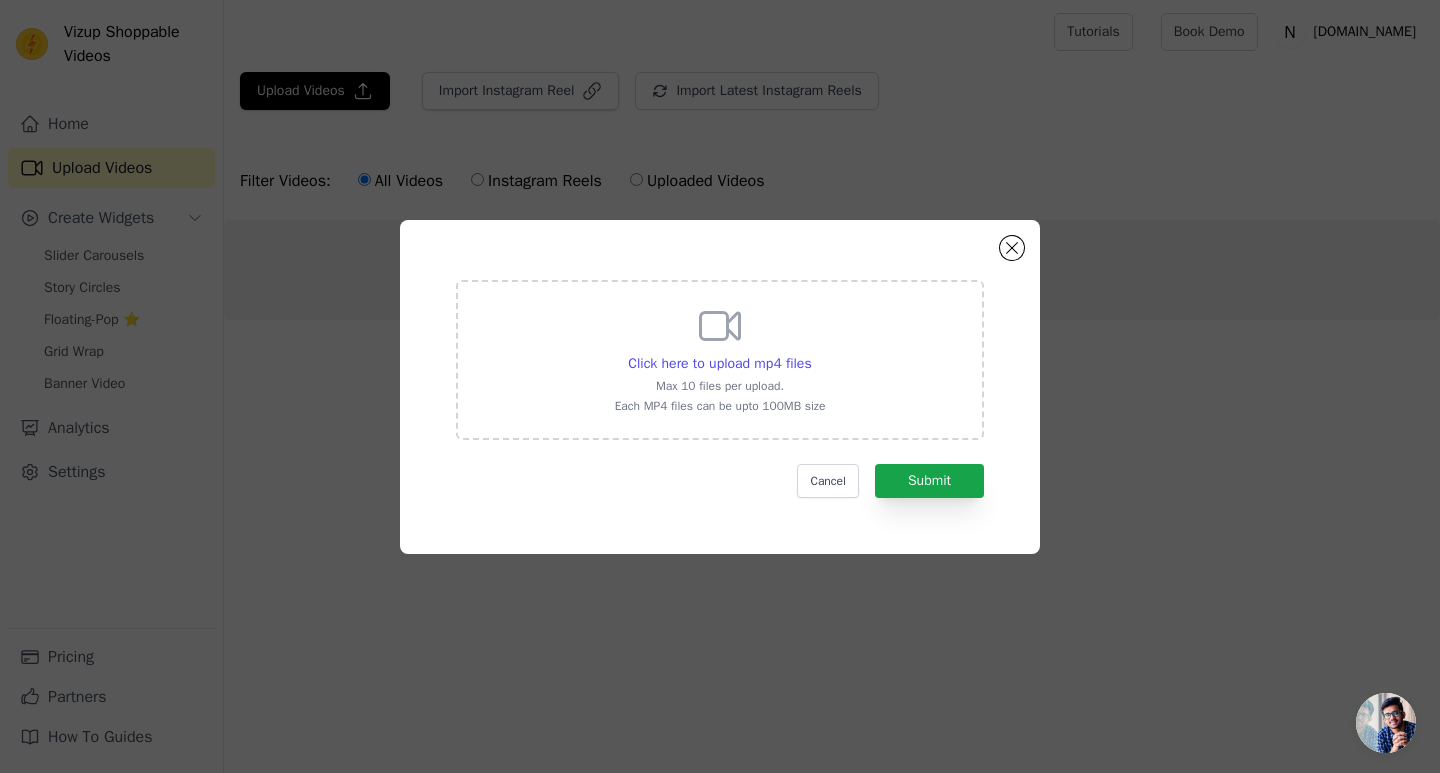 click on "Click here to upload mp4 files     Max 10 files per upload.   Each MP4 files can be upto 100MB size" at bounding box center [720, 358] 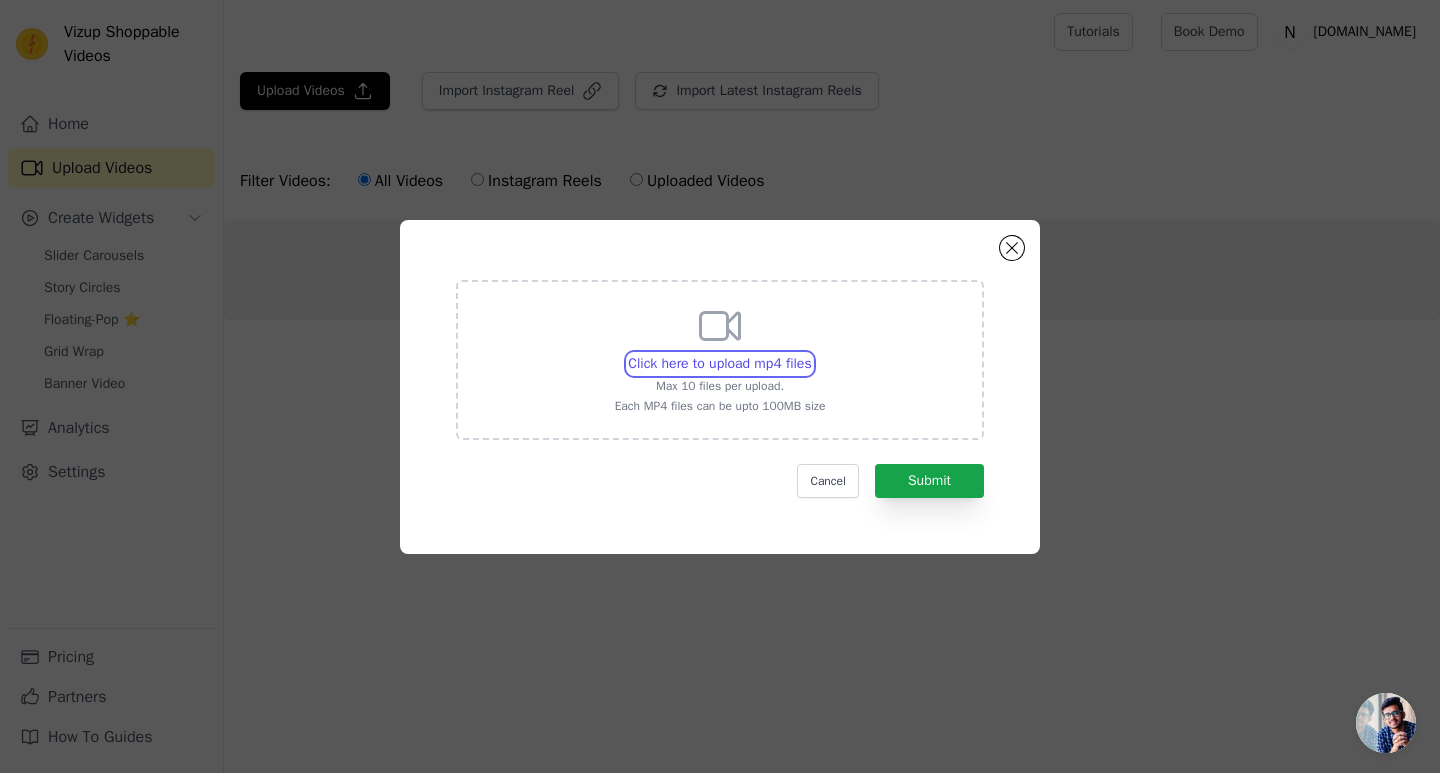 click on "Click here to upload mp4 files     Max 10 files per upload.   Each MP4 files can be upto 100MB size" at bounding box center [811, 353] 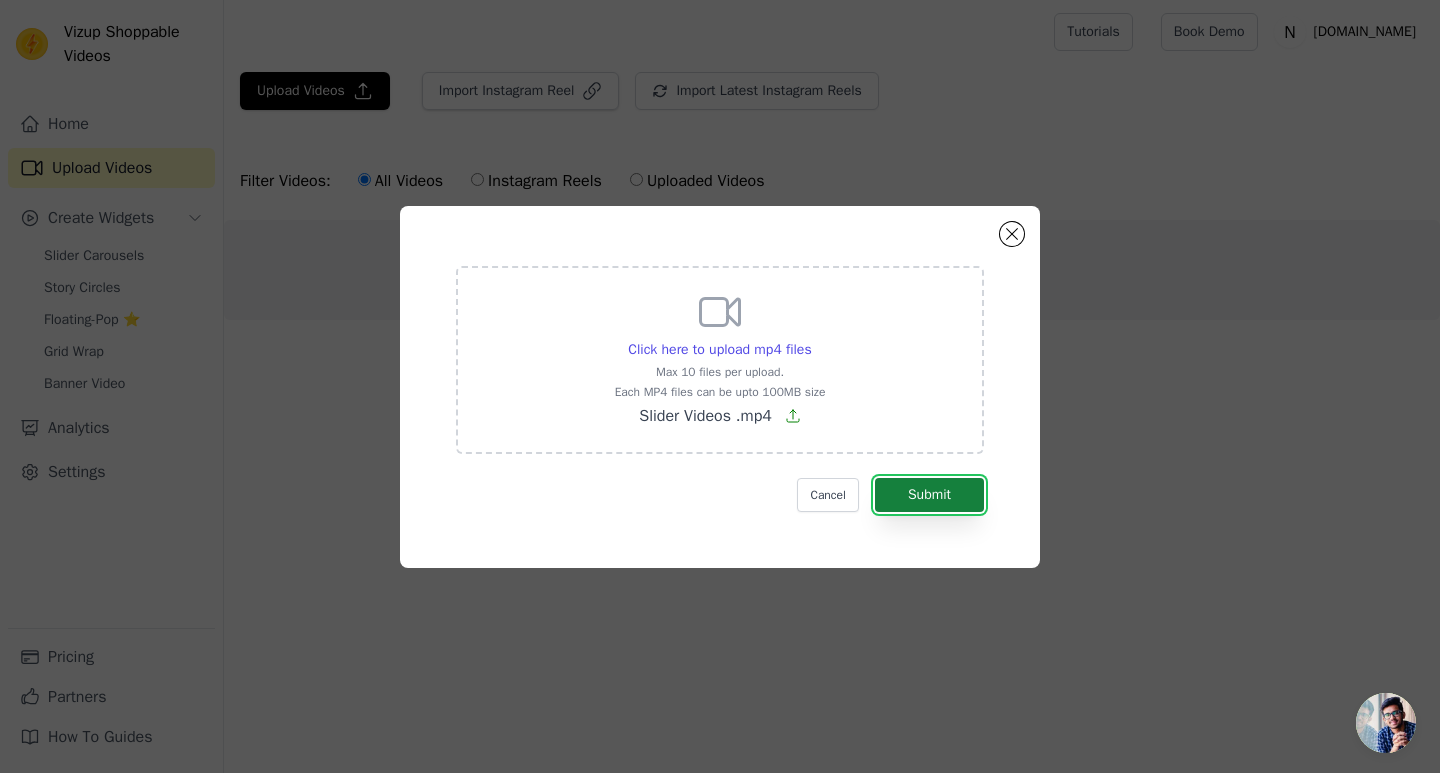 click on "Submit" at bounding box center [929, 495] 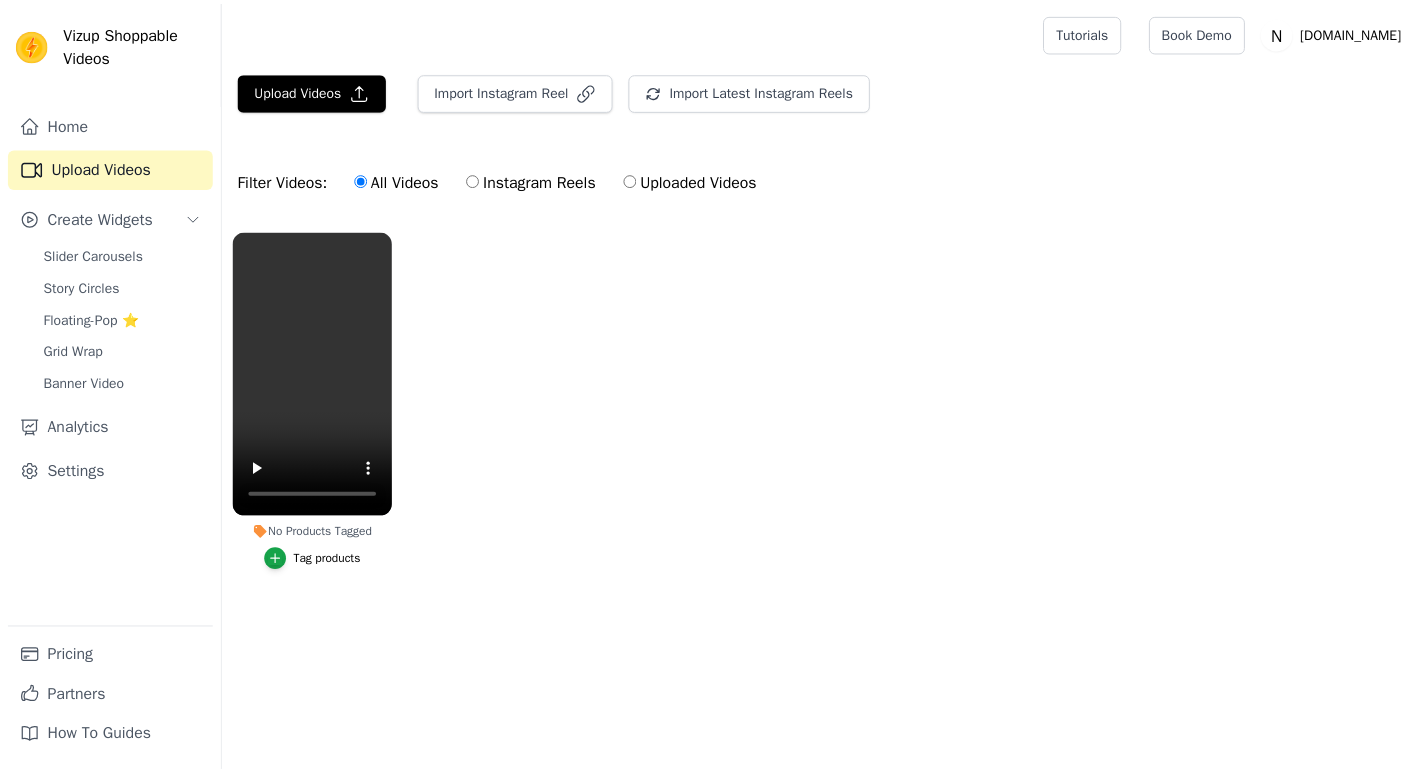 scroll, scrollTop: 0, scrollLeft: 0, axis: both 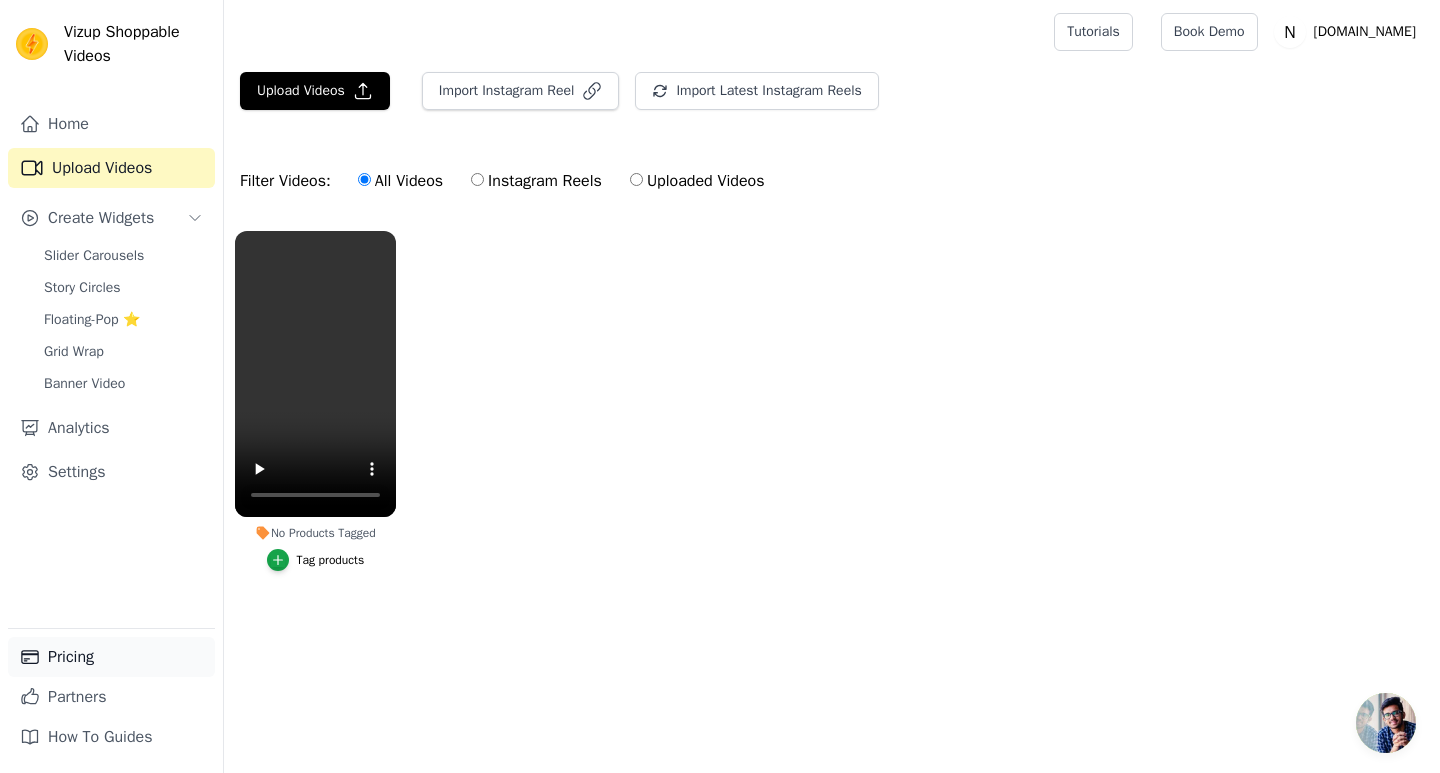 click on "Pricing" at bounding box center (111, 657) 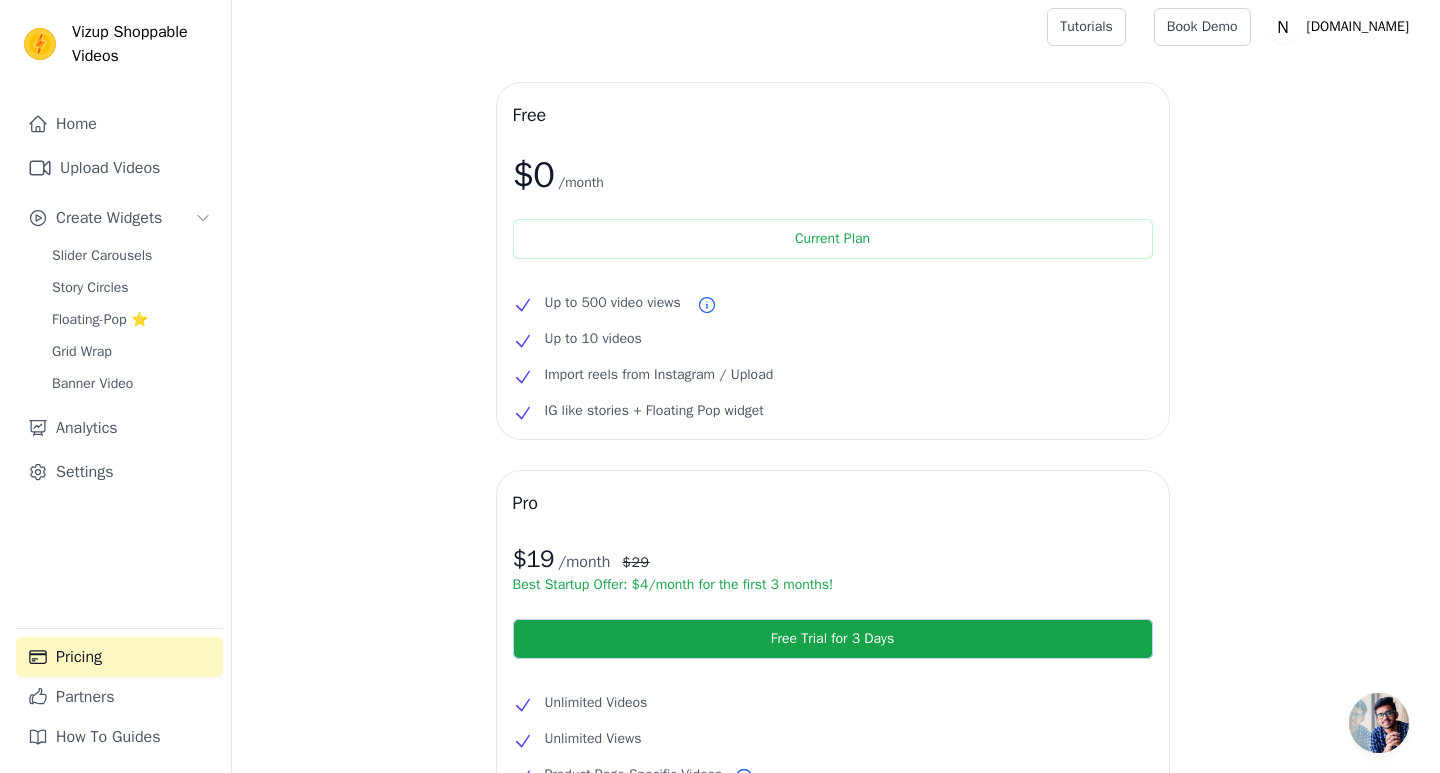 scroll, scrollTop: 0, scrollLeft: 0, axis: both 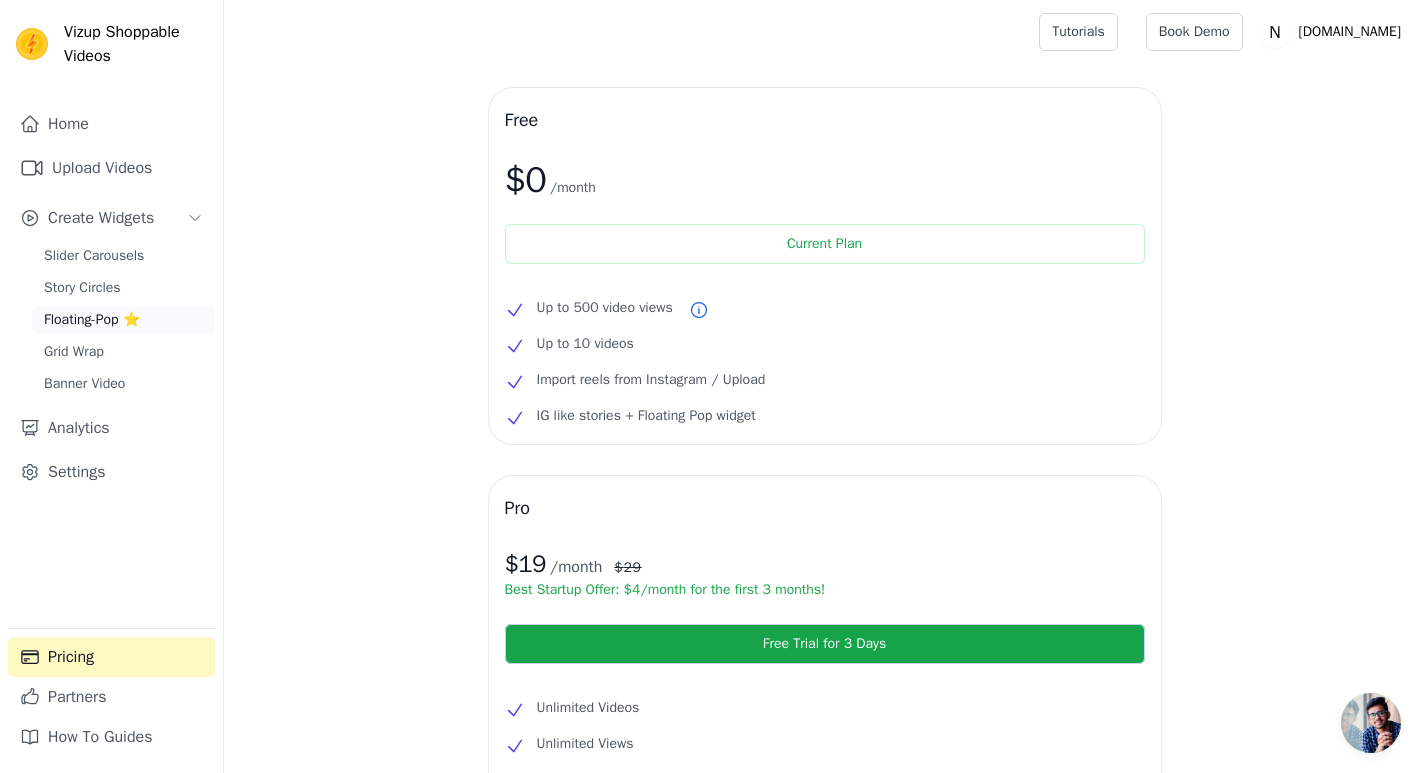 click on "Floating-Pop ⭐" at bounding box center [123, 320] 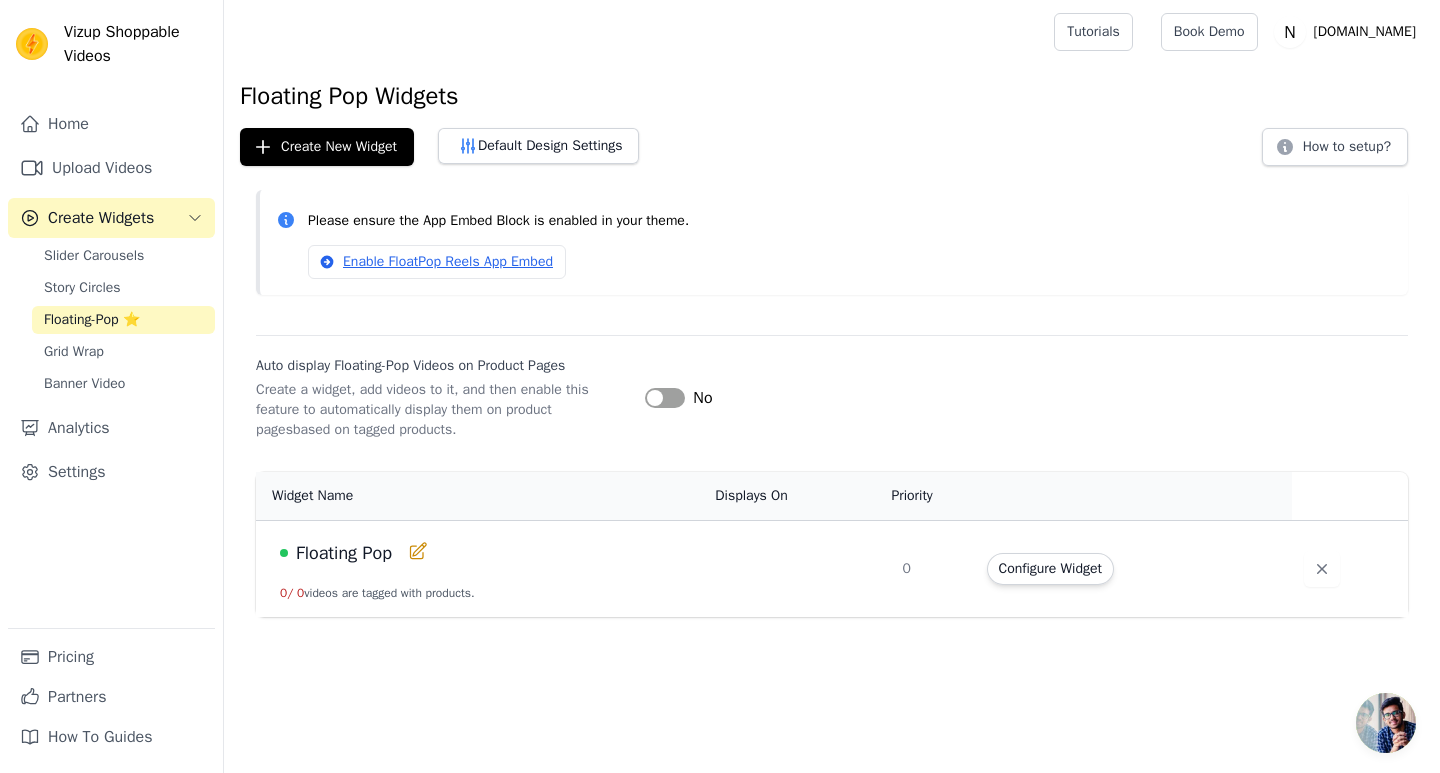 click 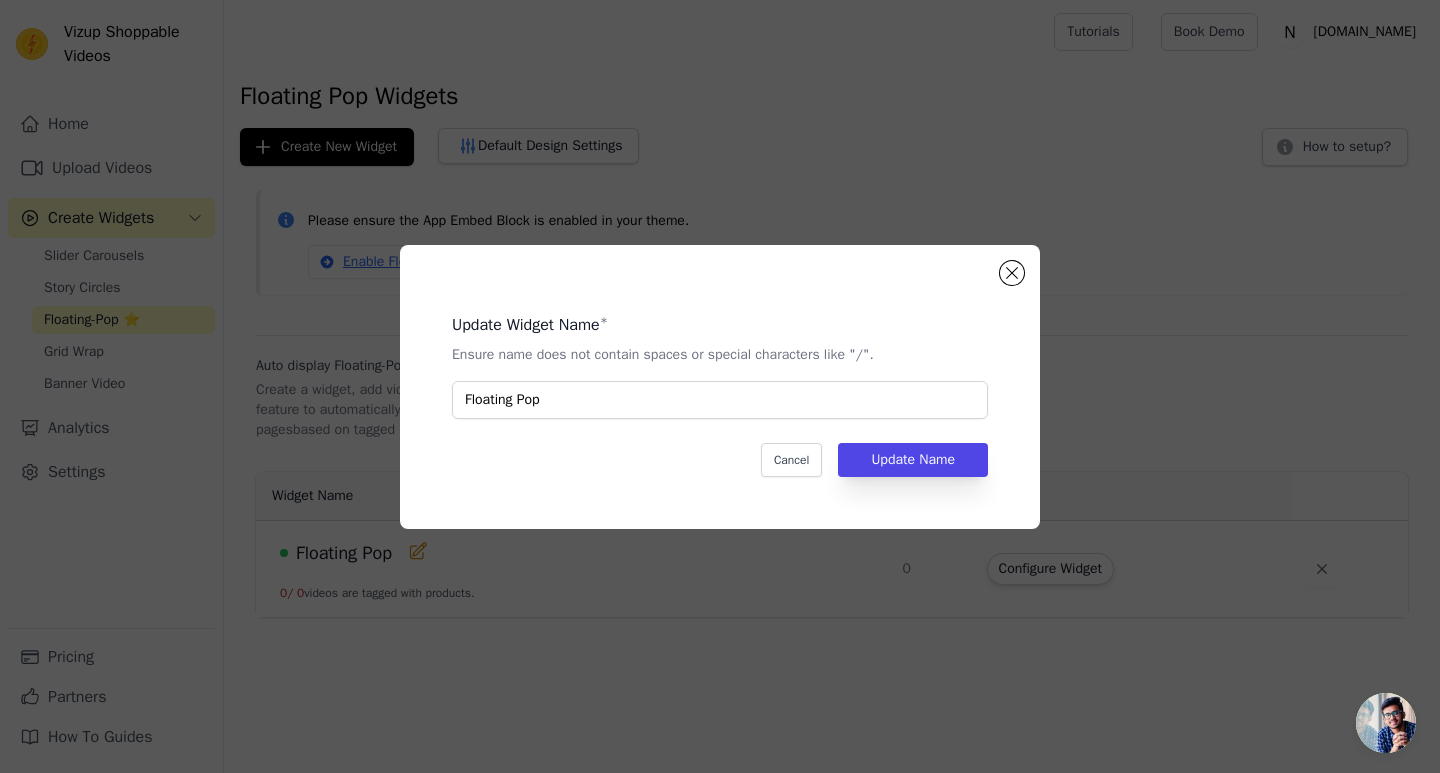 click on "Update Widget Name   *   Ensure name does not contain spaces or special characters like "/".   Floating Pop   Cancel   Update Name" 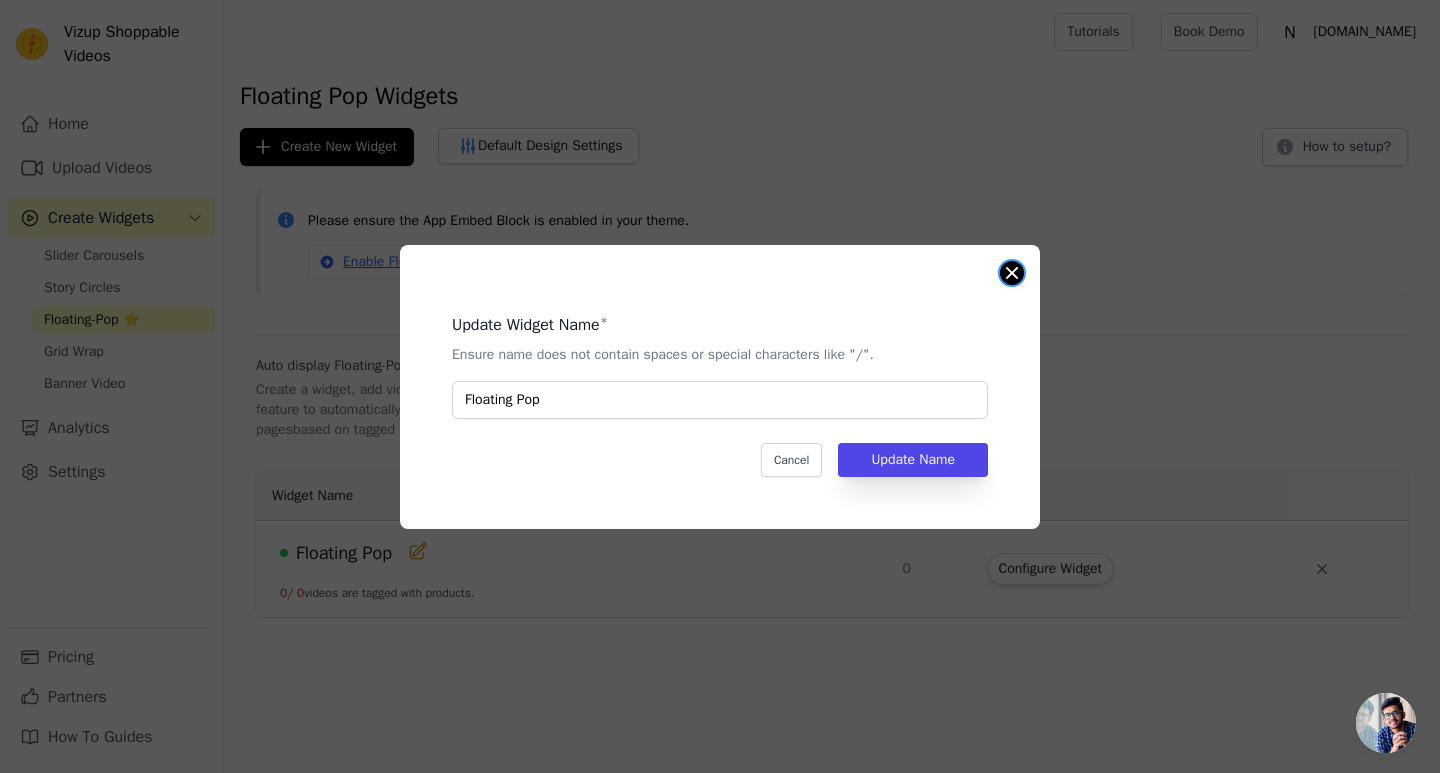 click at bounding box center (1012, 273) 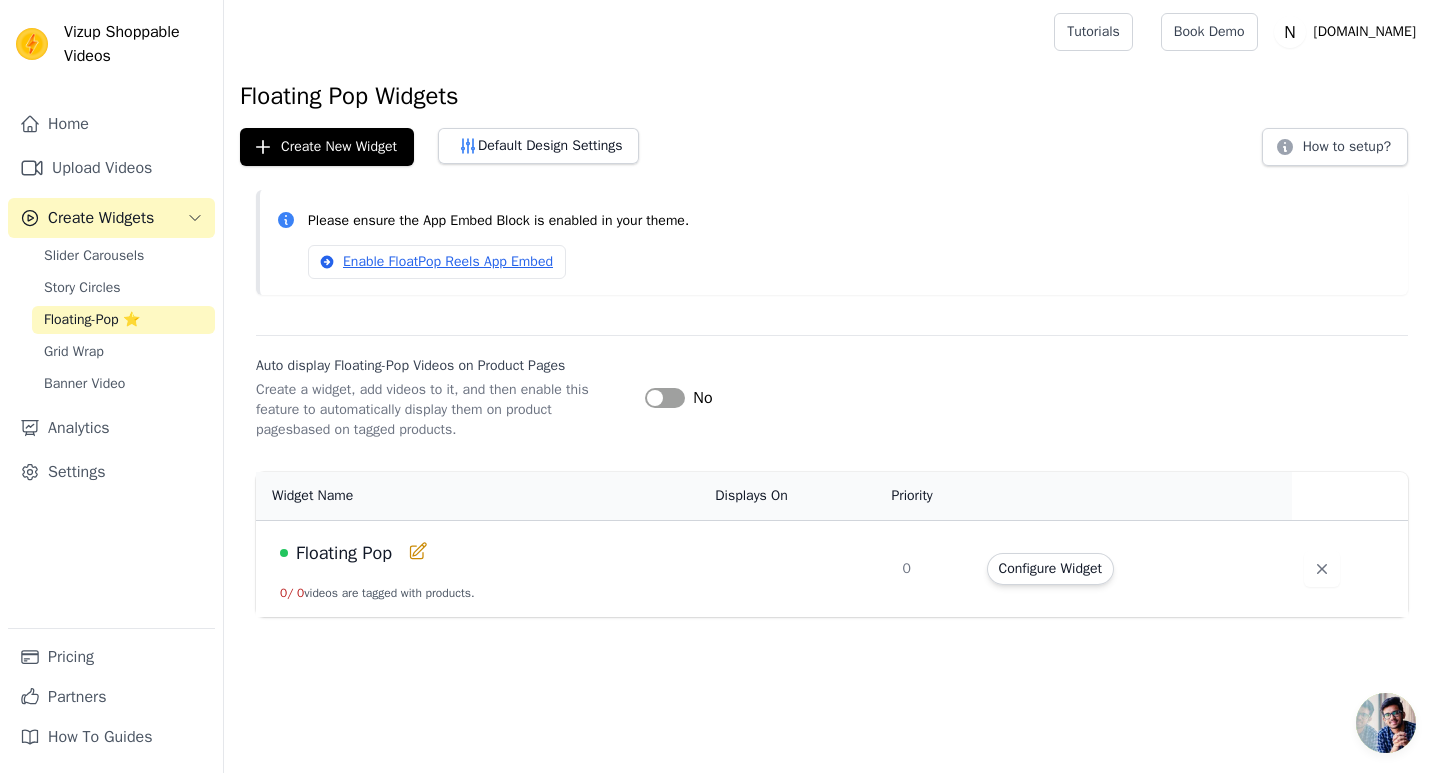 click on "Floating Pop" at bounding box center [344, 553] 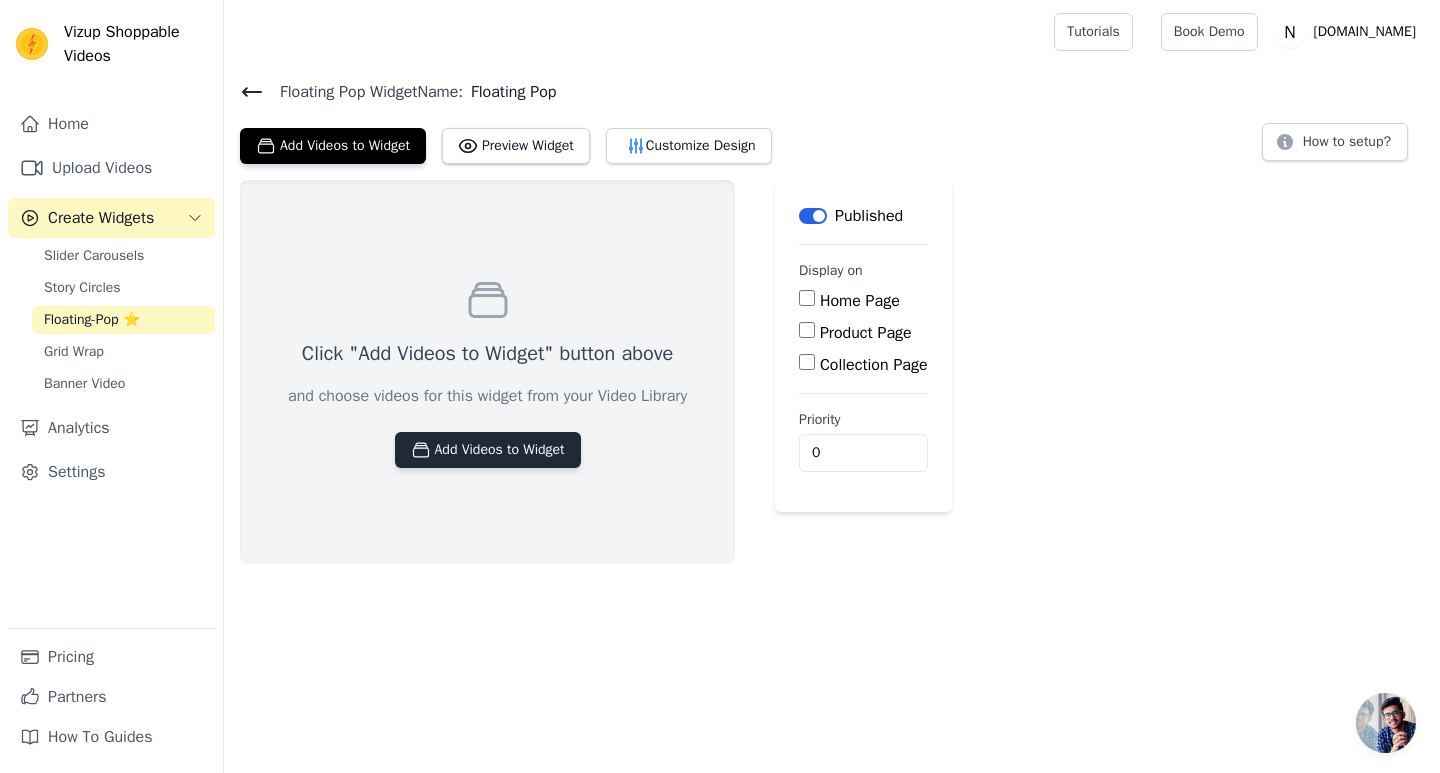 click on "Add Videos to Widget" at bounding box center [488, 450] 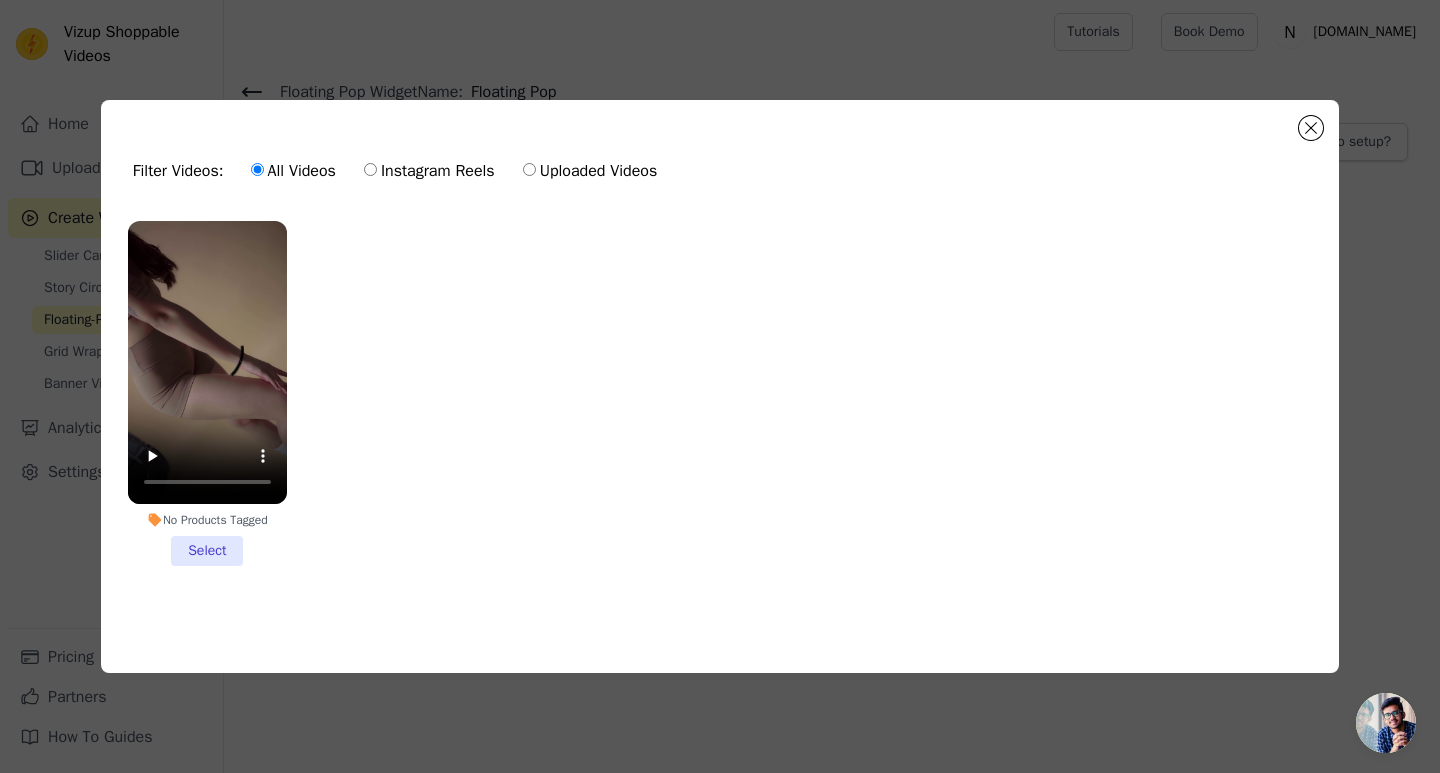 click on "No Products Tagged     Select" at bounding box center (207, 393) 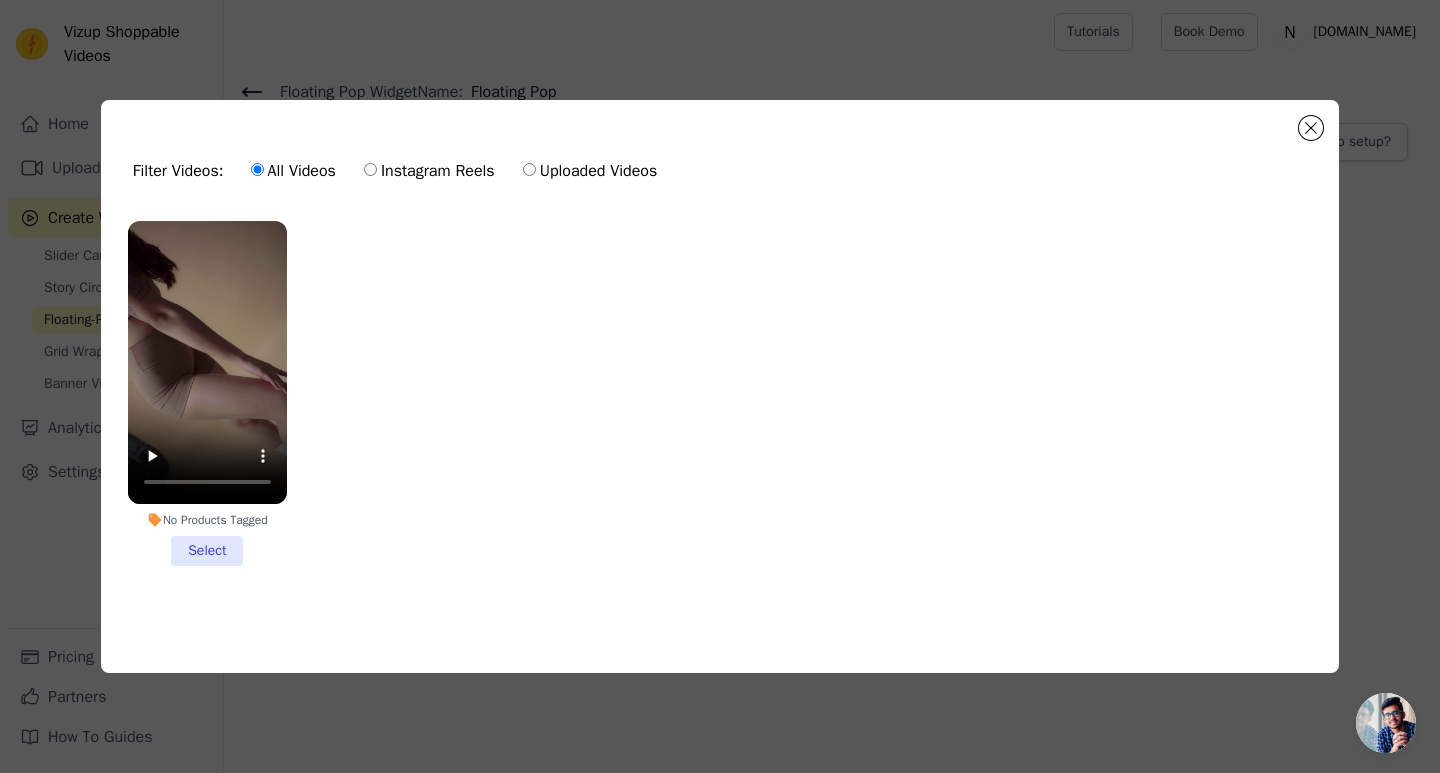 click on "No Products Tagged     Select" at bounding box center [0, 0] 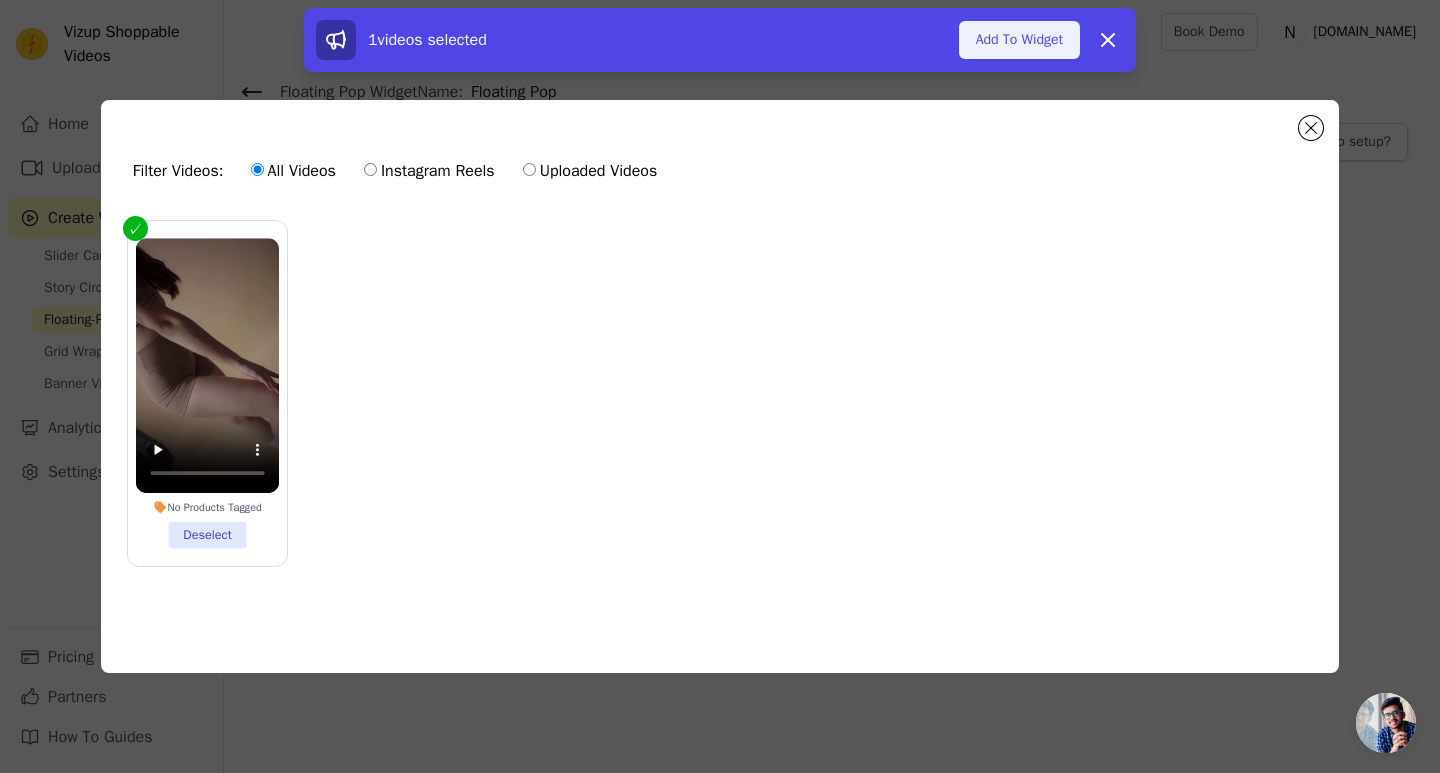 click on "Add To Widget" at bounding box center (1019, 40) 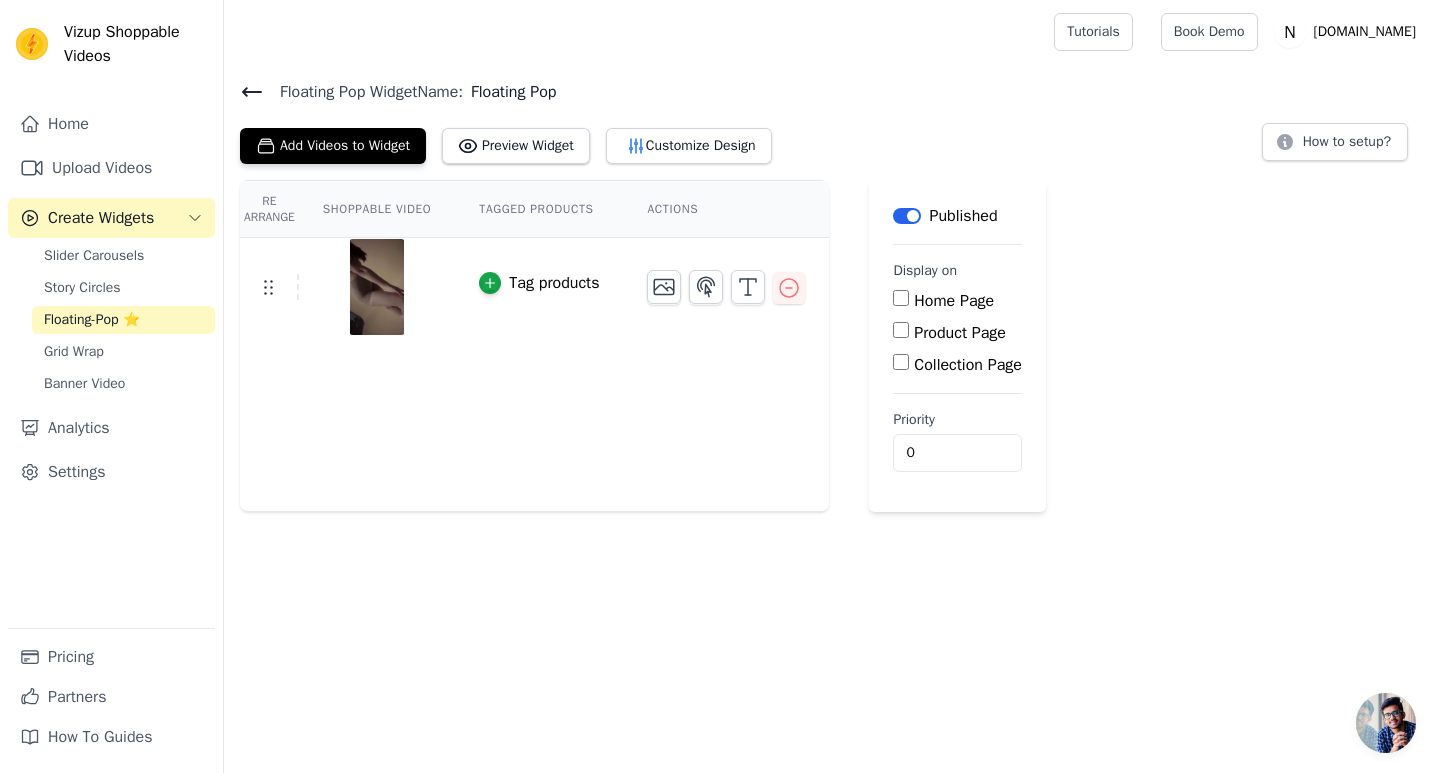 click on "Tag products" at bounding box center (554, 283) 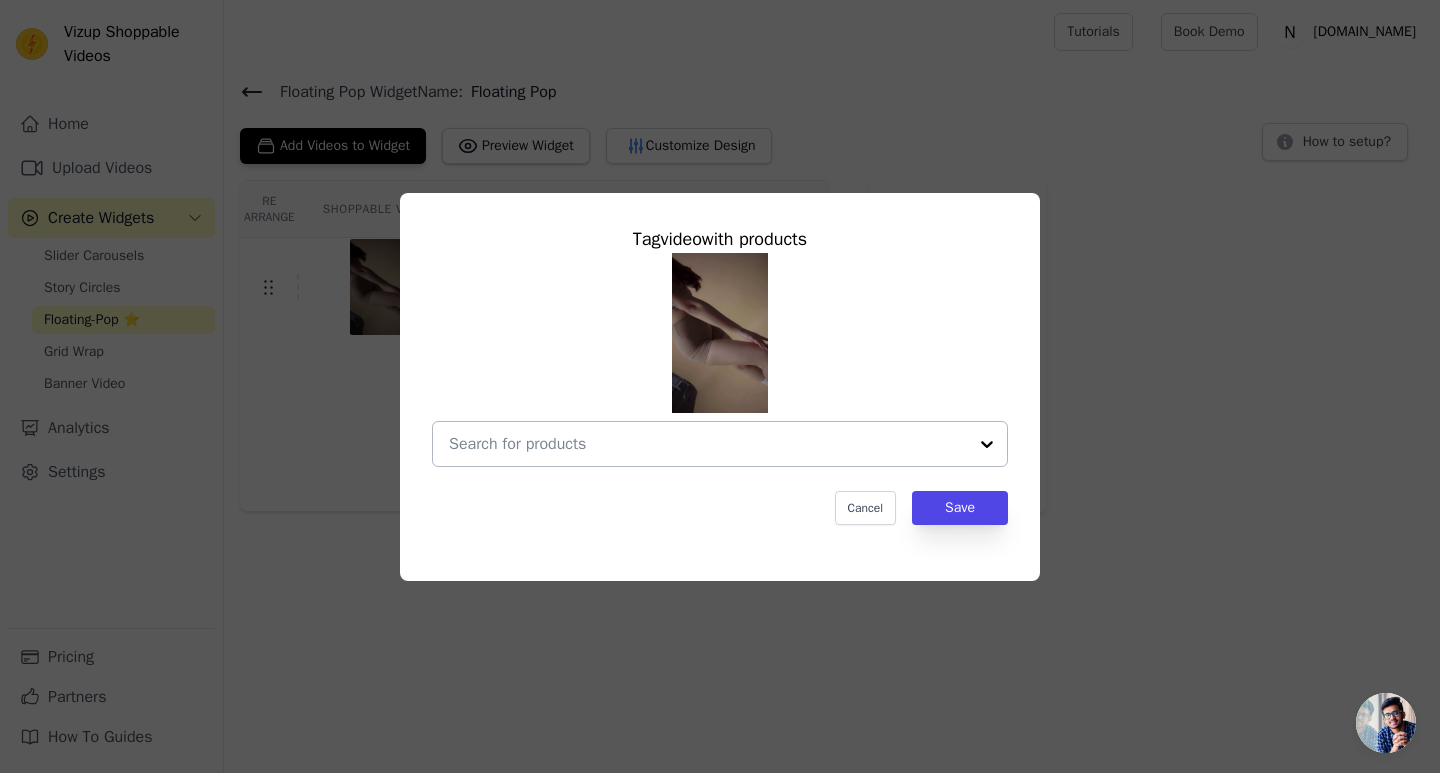 click at bounding box center [987, 444] 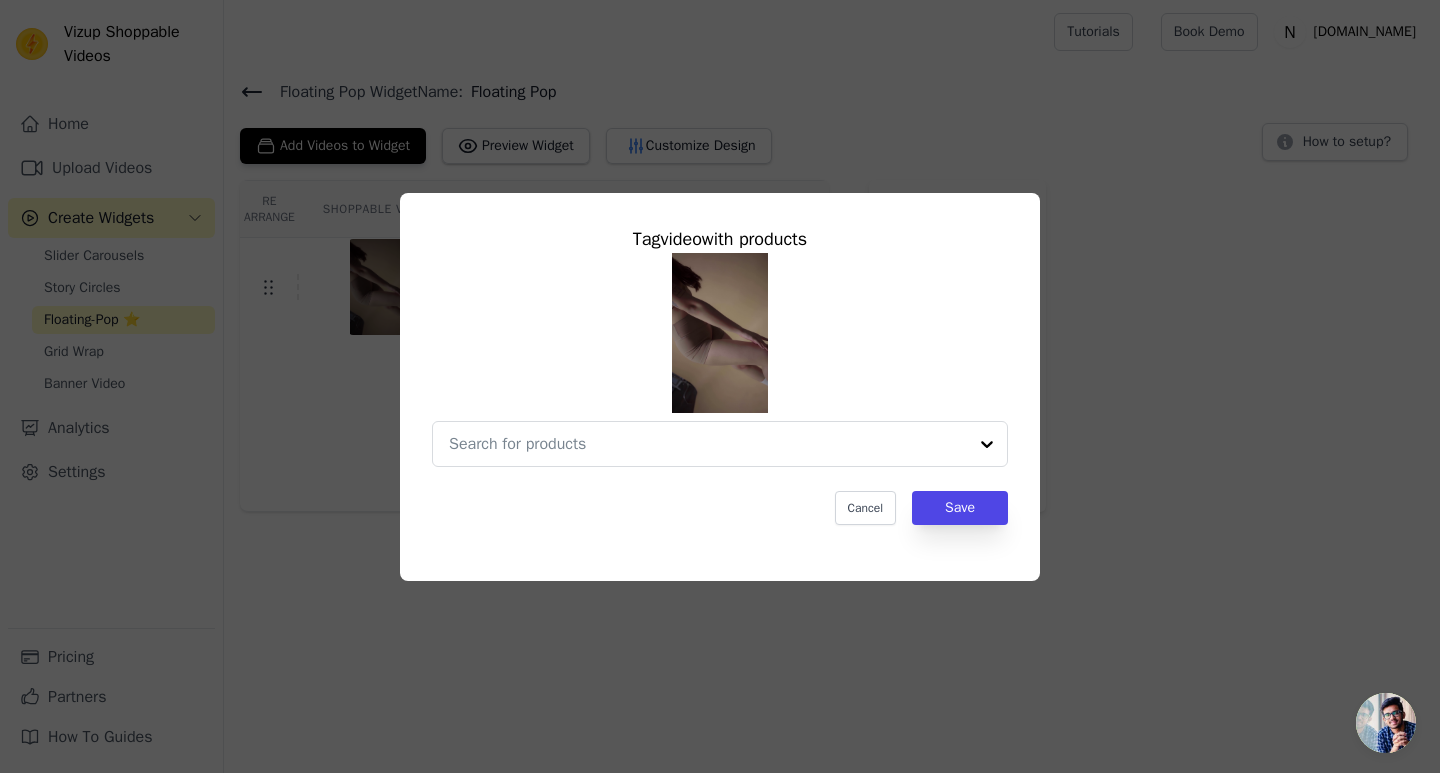click on "Tag  video  with products                         Cancel   Save" at bounding box center (720, 387) 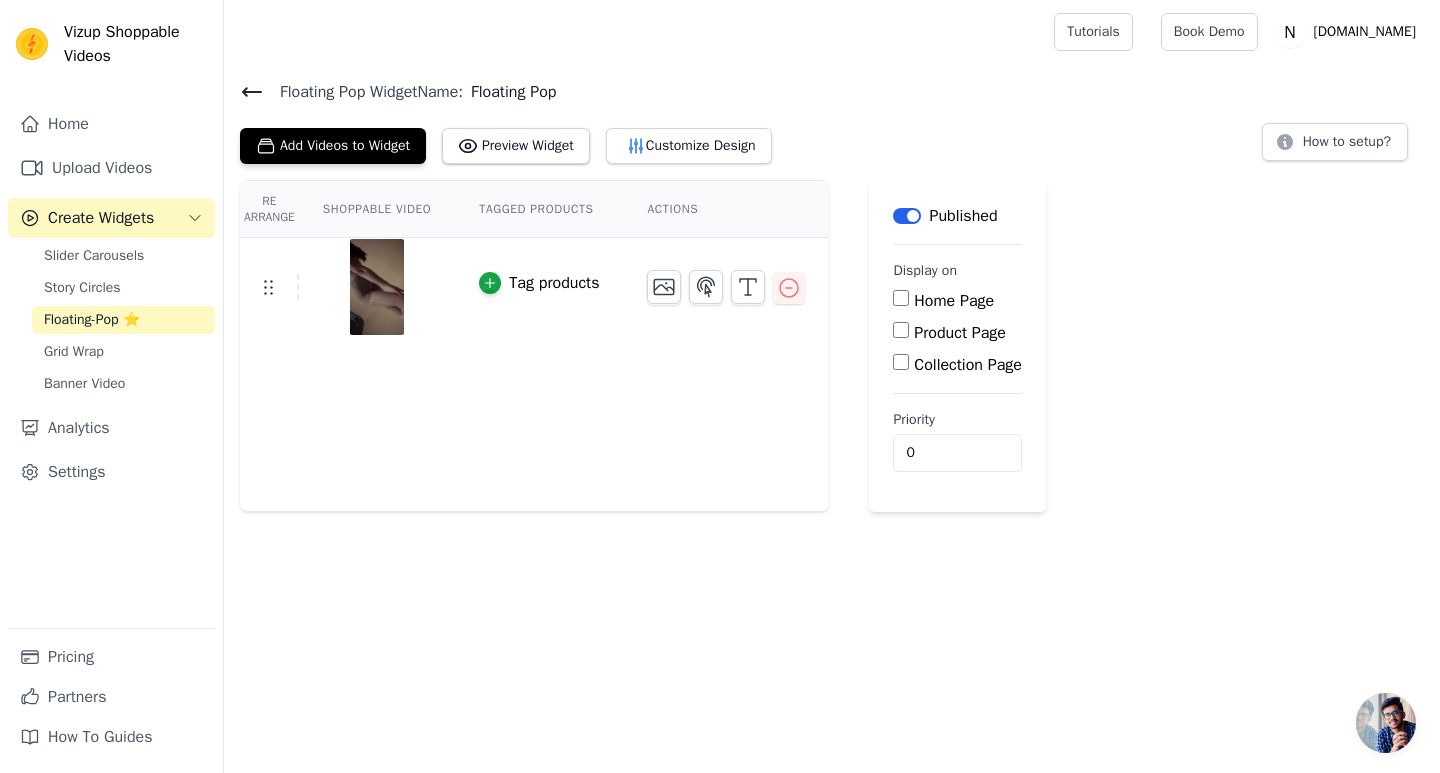 click on "Product Page" at bounding box center (960, 333) 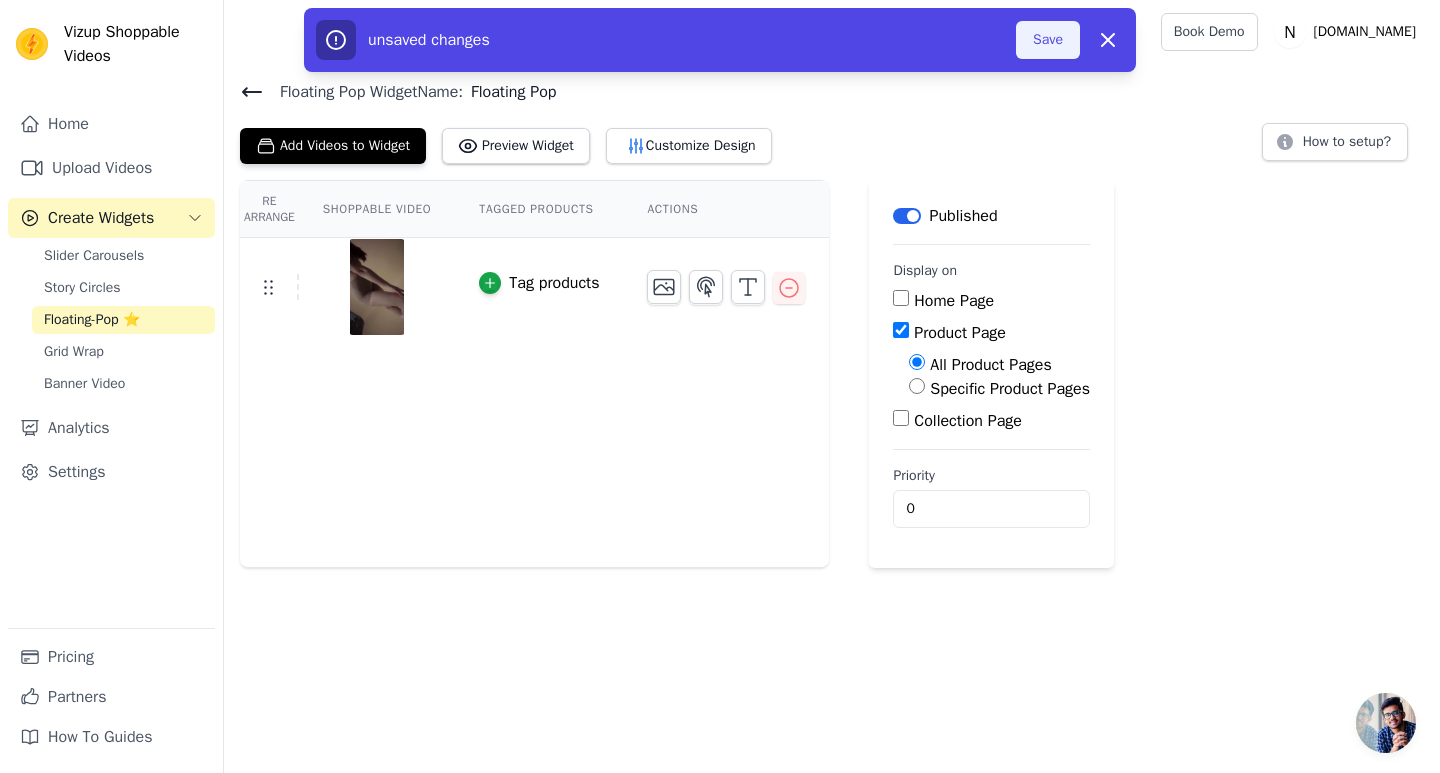 click on "Save" at bounding box center [1048, 40] 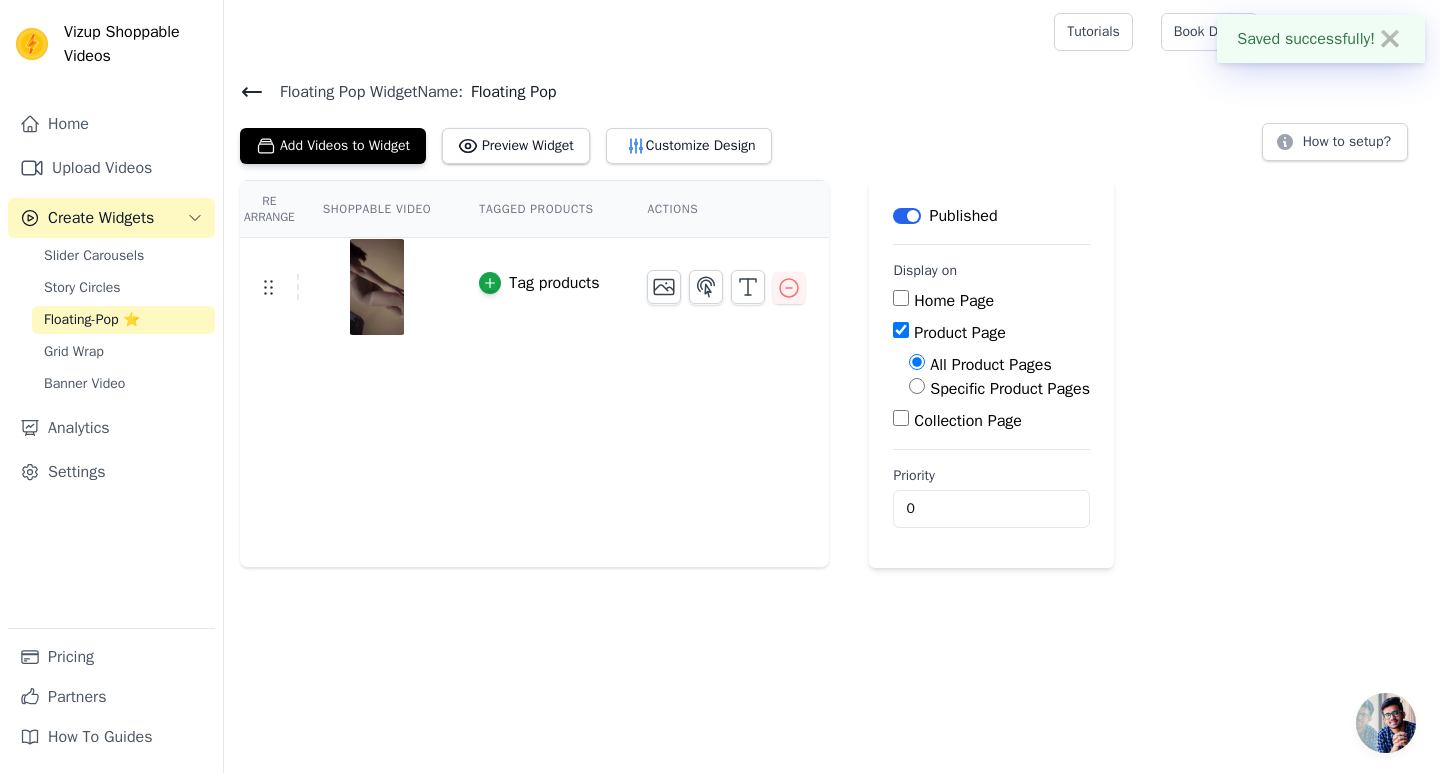 click on "Tutorials" at bounding box center [1093, 32] 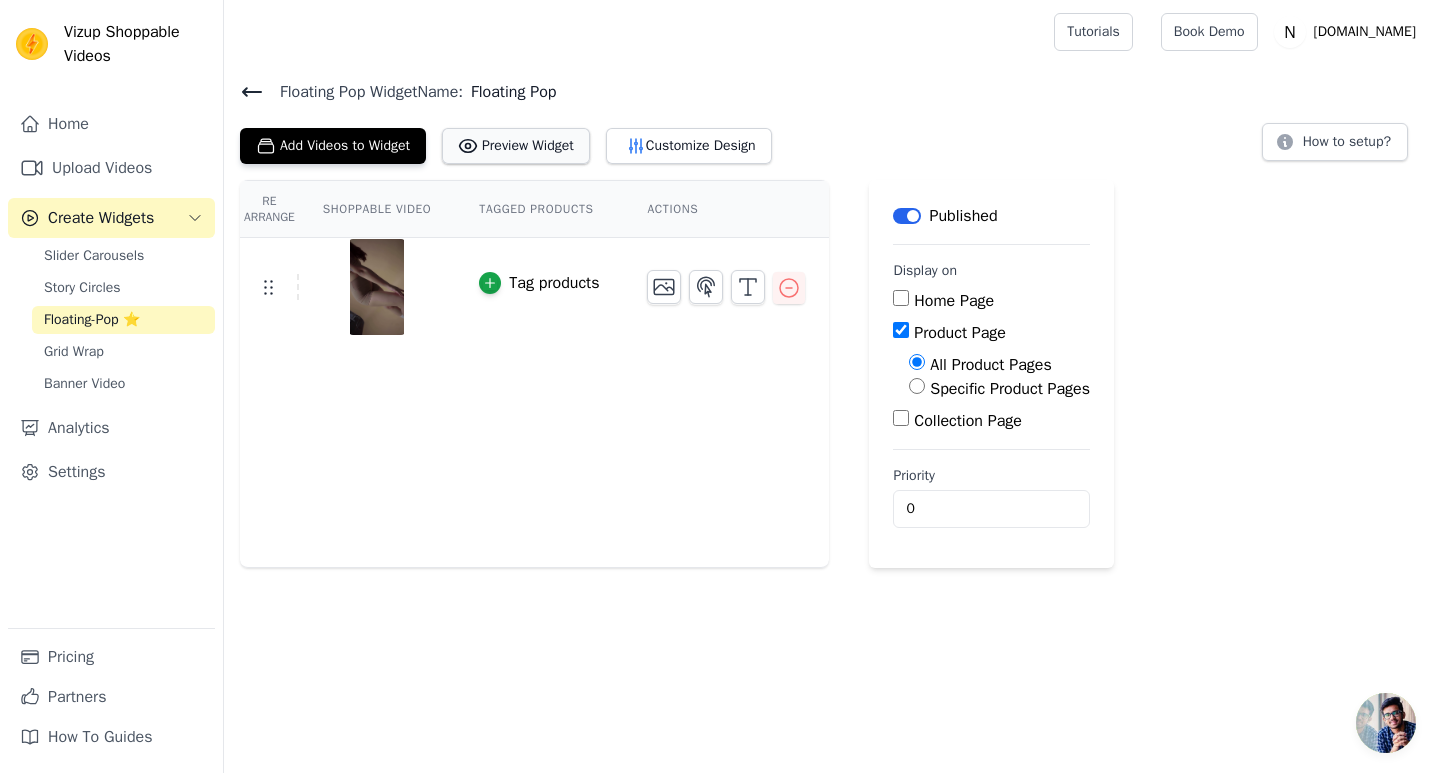 click on "Preview Widget" at bounding box center [516, 146] 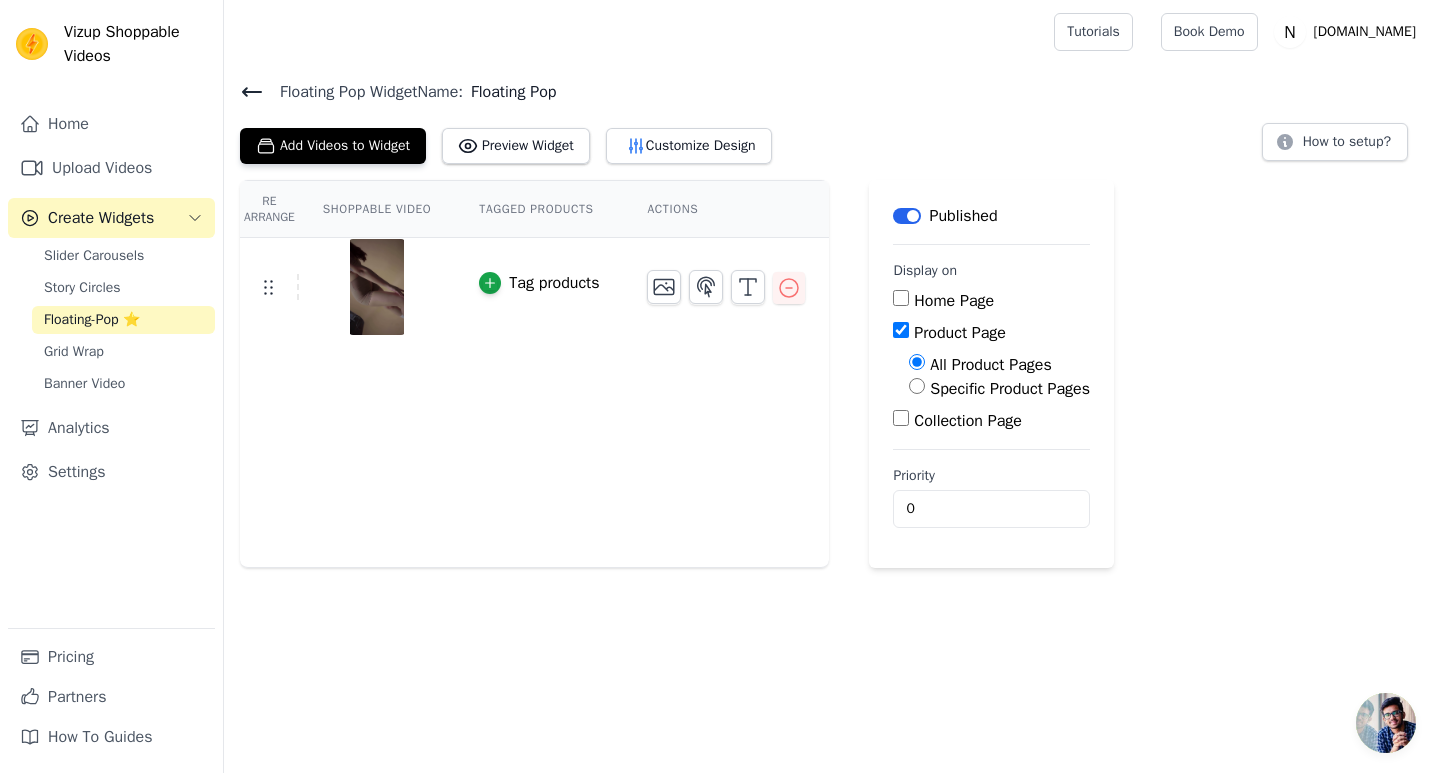 click on "Floating Pop Widget  Name:   Floating Pop
Add Videos to Widget
Preview Widget       Customize Design
How to setup?" at bounding box center [832, 122] 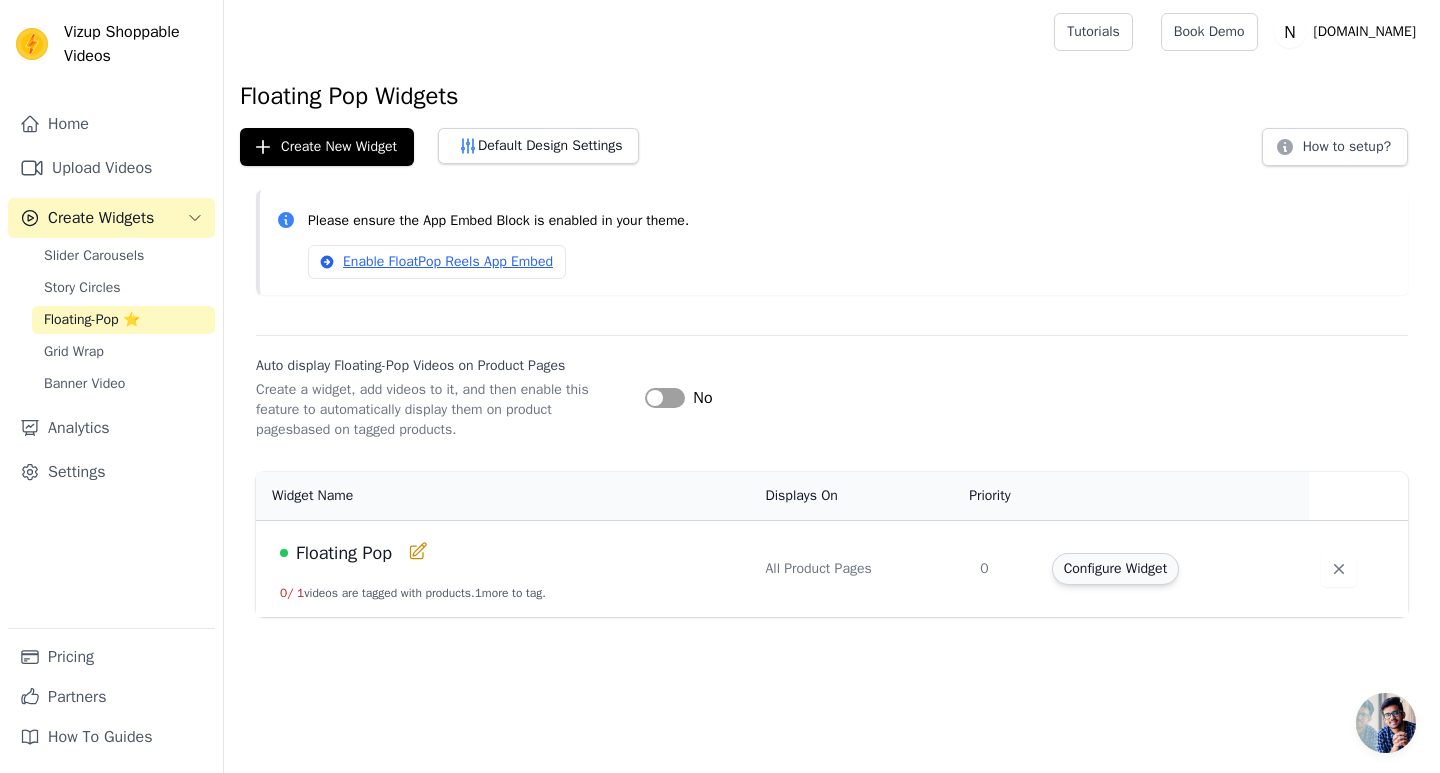 click on "Configure Widget" at bounding box center [1115, 569] 